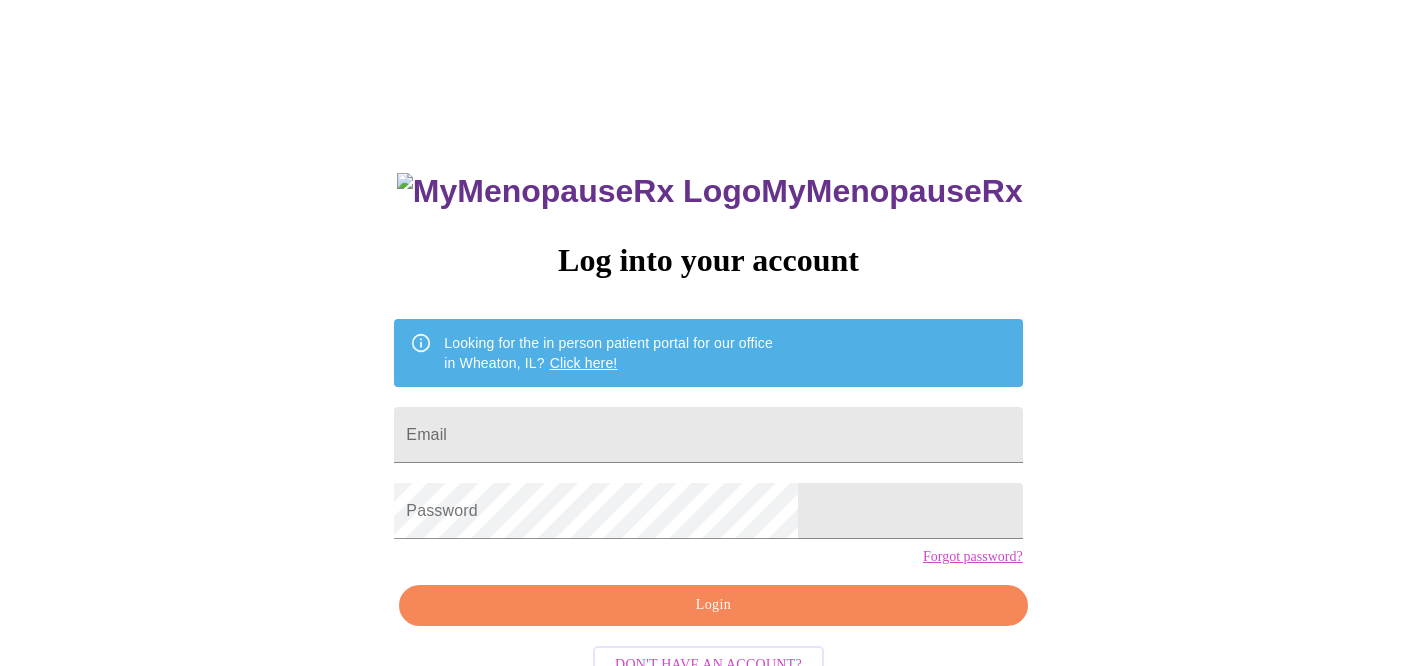 scroll, scrollTop: 0, scrollLeft: 0, axis: both 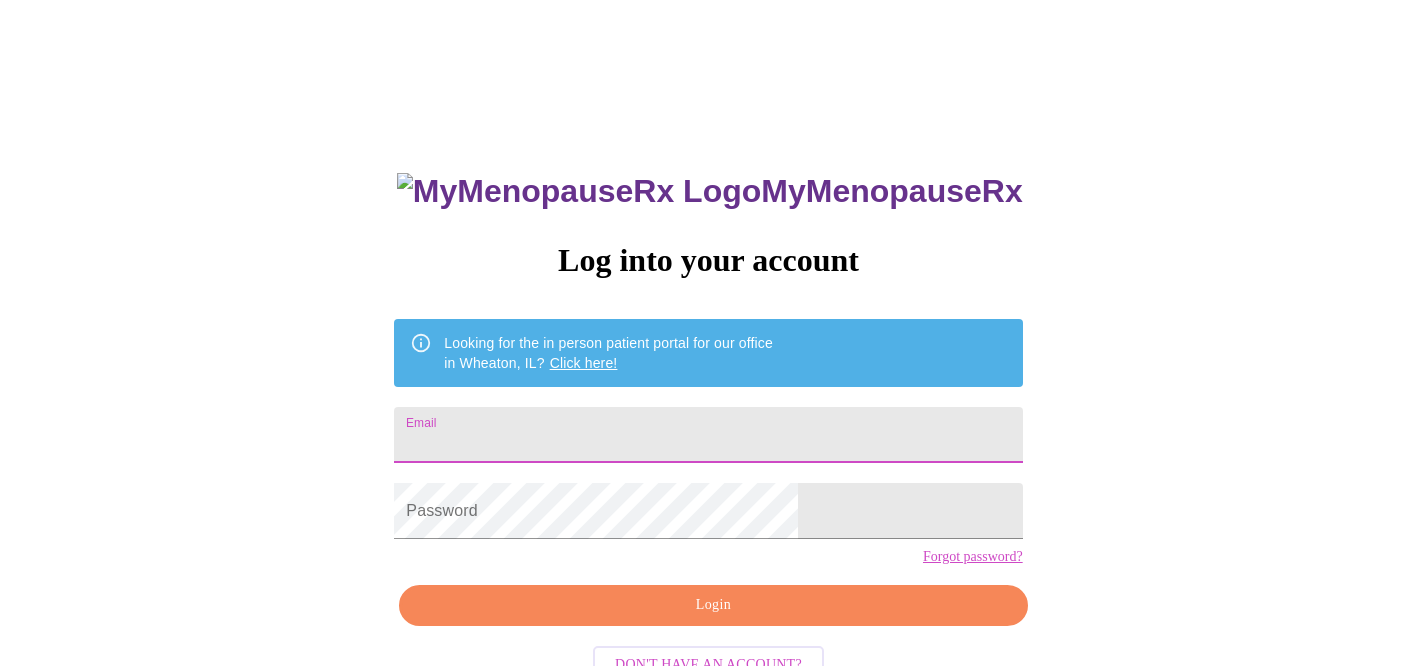 type on "[EMAIL]" 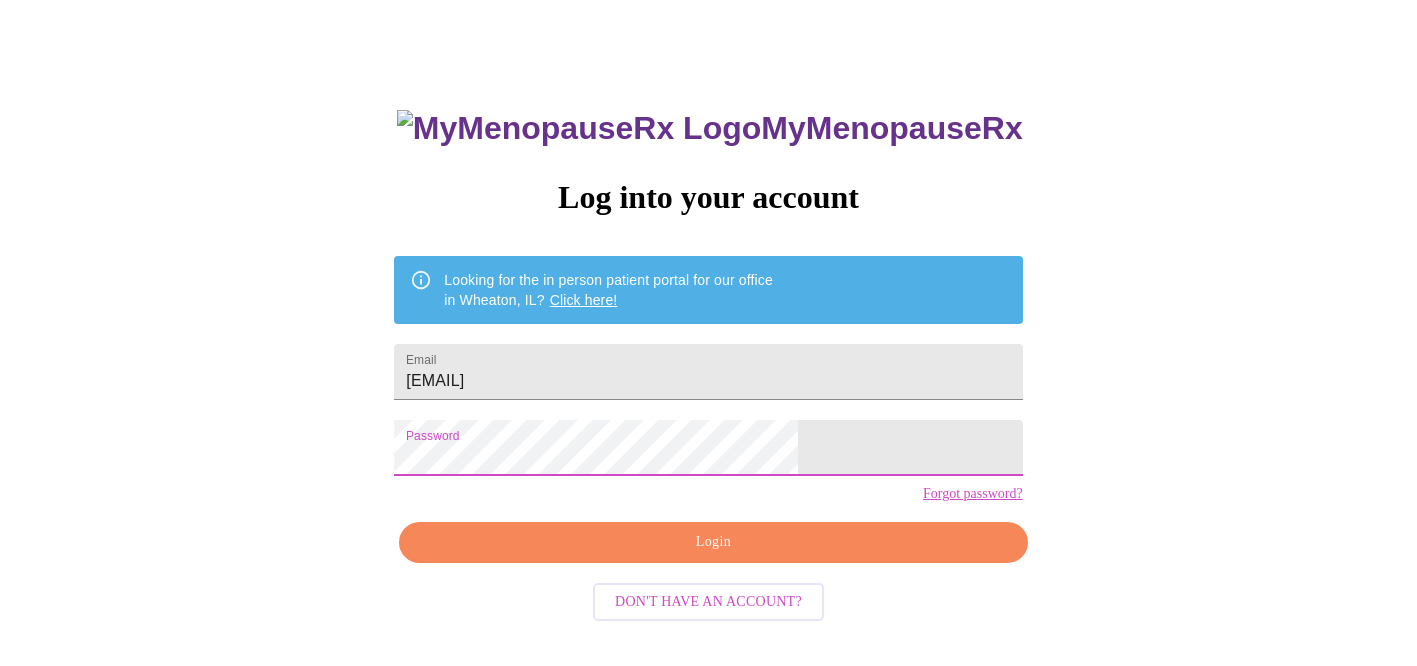 scroll, scrollTop: 62, scrollLeft: 0, axis: vertical 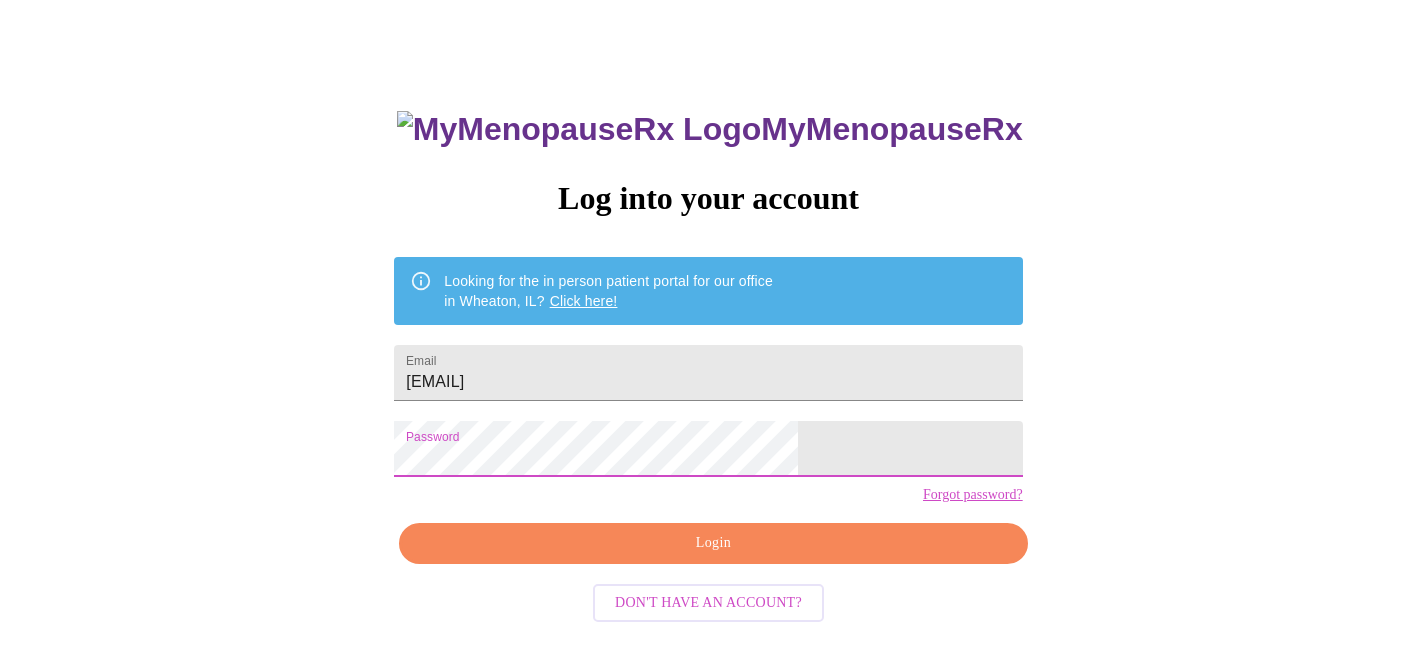 click on "Login" at bounding box center [713, 543] 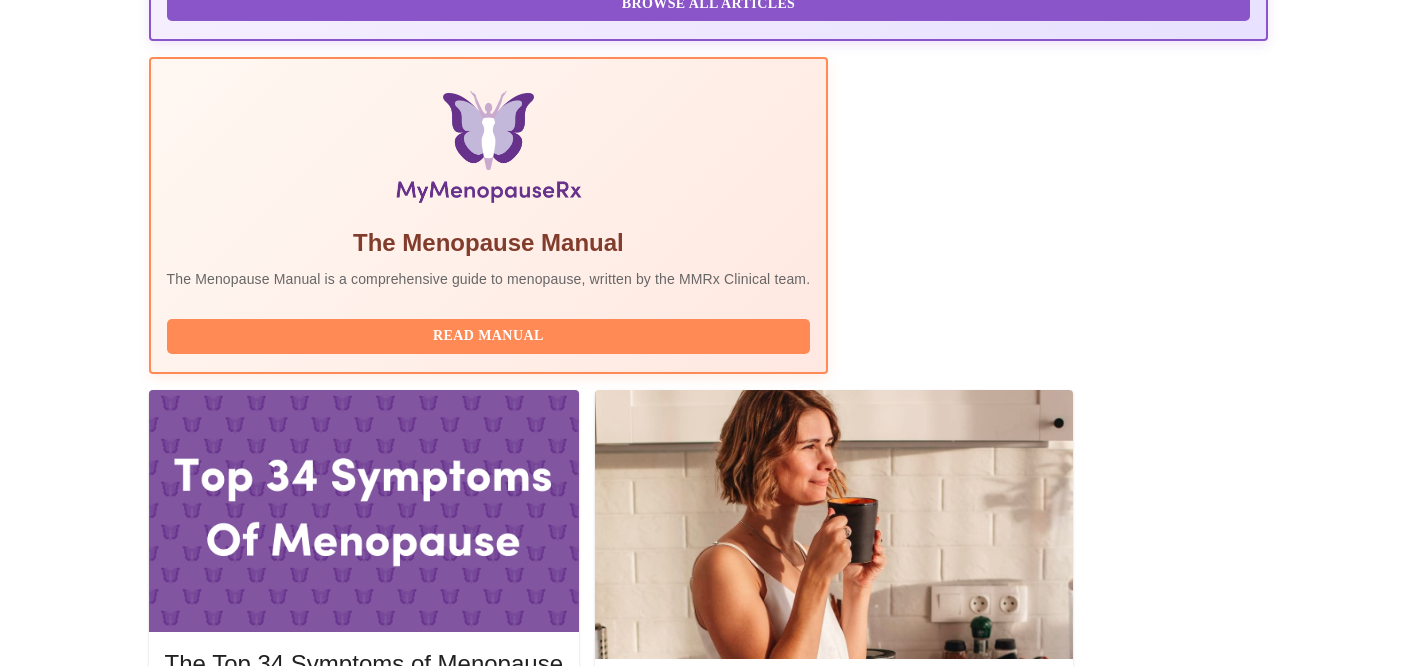 scroll, scrollTop: 587, scrollLeft: 0, axis: vertical 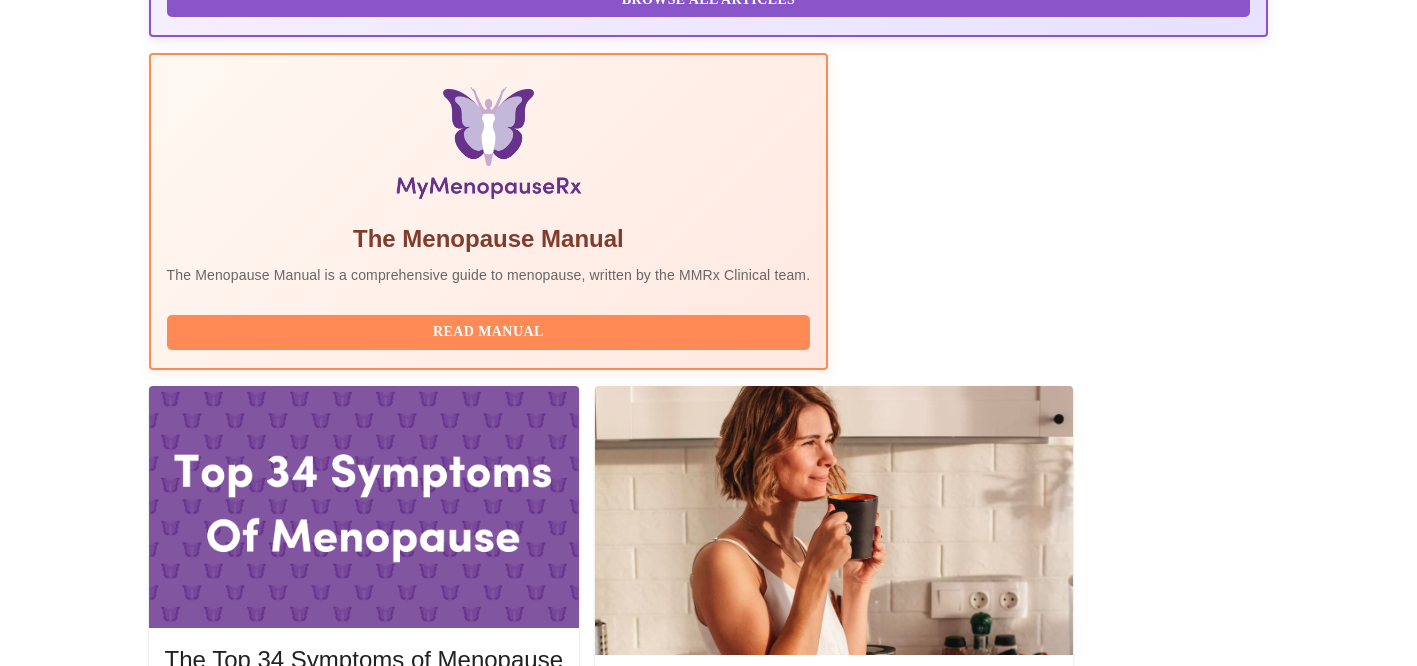 click on "Complete Pre-Assessment" at bounding box center [1133, 1964] 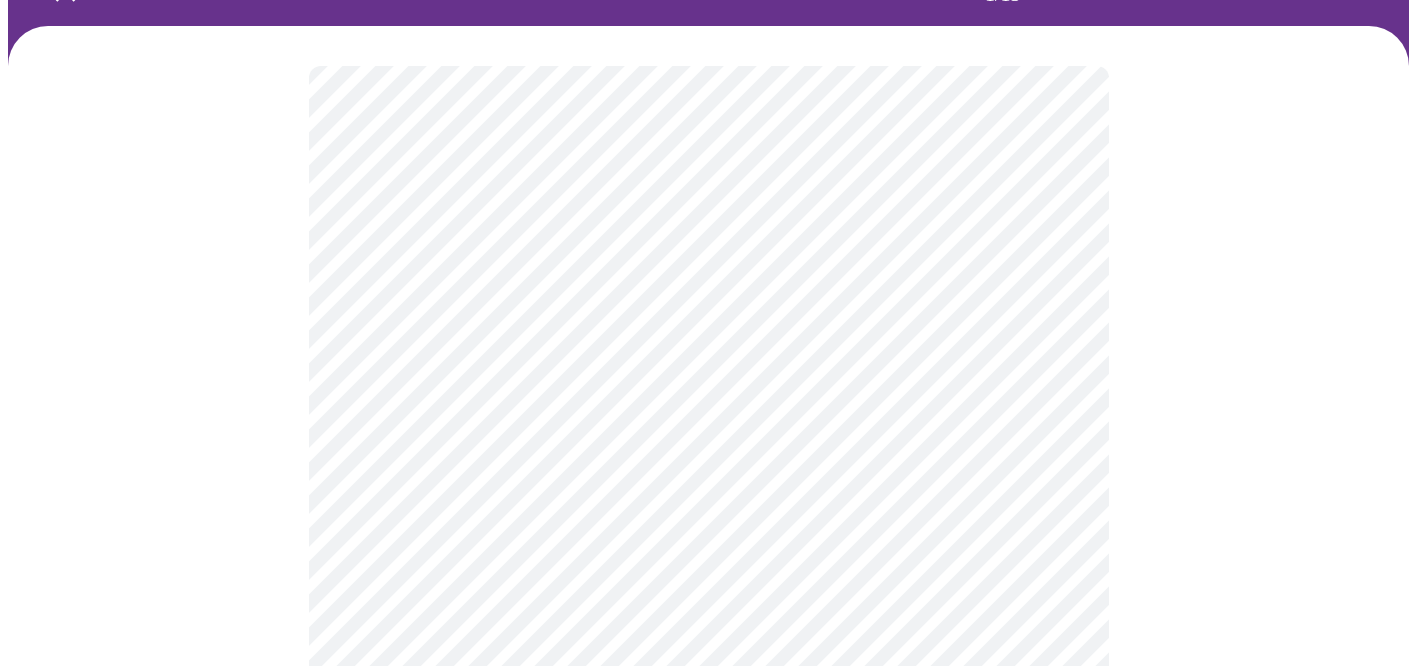 scroll, scrollTop: 124, scrollLeft: 0, axis: vertical 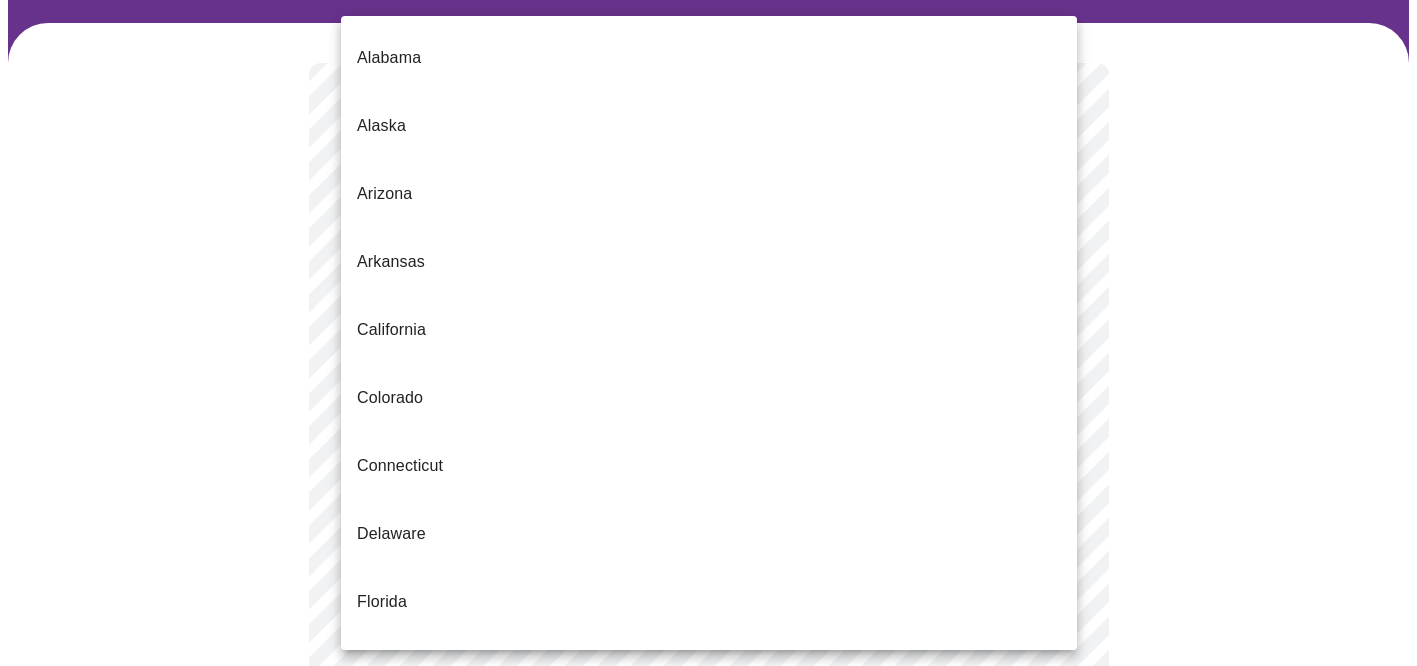 click on "Hi [FIRST]   Intake Questions for Mon, Aug 4th 2025 @ 10:40am-11:00am [STATE]
[STATE]
[STATE]
[STATE]
[STATE]
[STATE]
[STATE]
[STATE]
[STATE]
[STATE]
[STATE]
[STATE]
[STATE]
[STATE]
[STATE]
[STATE]
[STATE]
[STATE]
[STATE]
[STATE]
[STATE]
[STATE]
[STATE]
[STATE]
[STATE]
[STATE]
[STATE]
[STATE]
[STATE]
[STATE]
[STATE]
[STATE]
[STATE]
[STATE]
[STATE]
[STATE]
[STATE]
[STATE]
[STATE]
[STATE]
[STATE]
[STATE]
[STATE]
[STATE]
[STATE]
[STATE]
[STATE]
[STATE]
[STATE]" at bounding box center (708, 796) 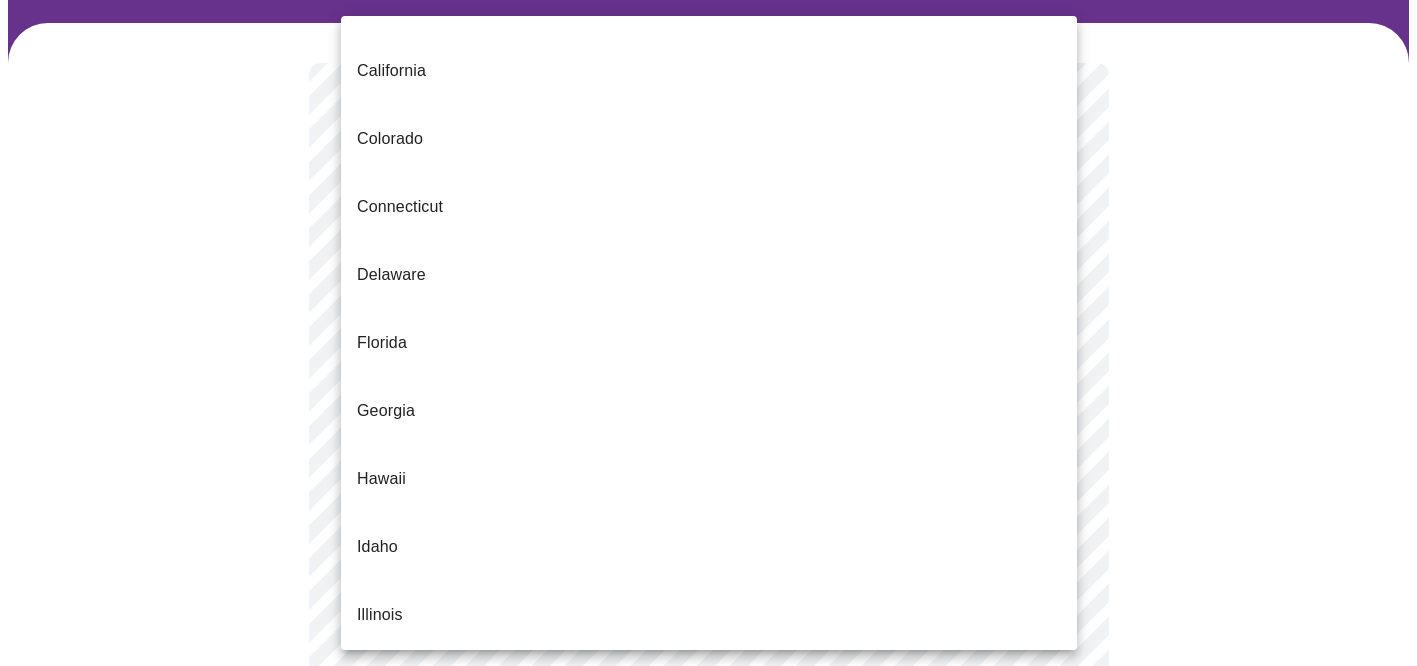 scroll, scrollTop: 284, scrollLeft: 0, axis: vertical 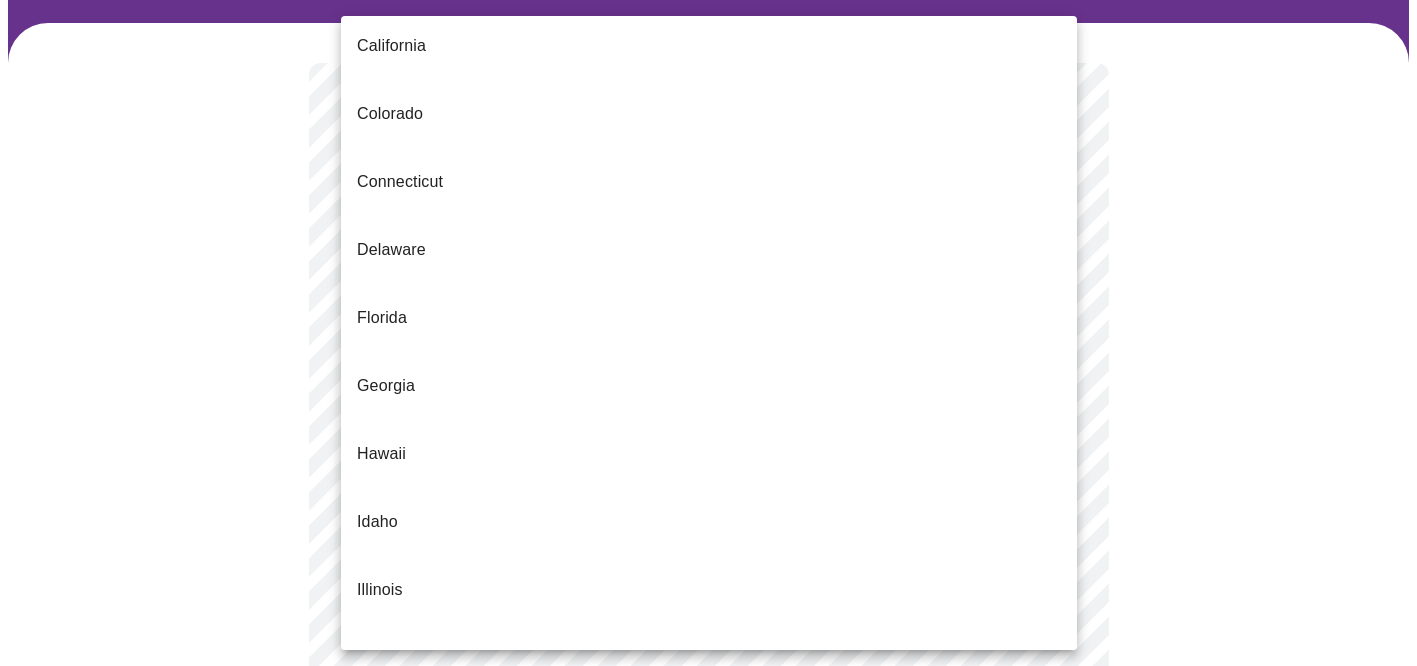 click on "Illinois" at bounding box center [709, 590] 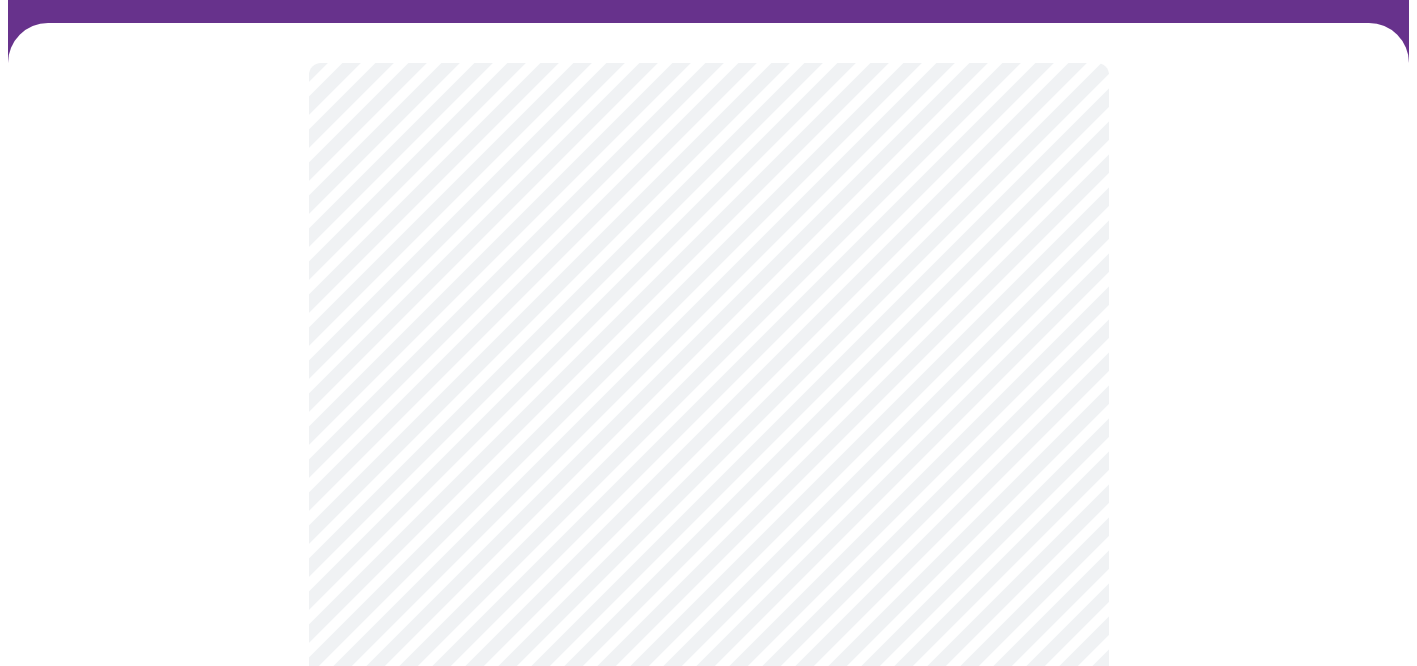 click on "Hi [FIRST]   Intake Questions for Mon, Aug 4th 2025 @ 10:40am-11:00am" at bounding box center (708, 790) 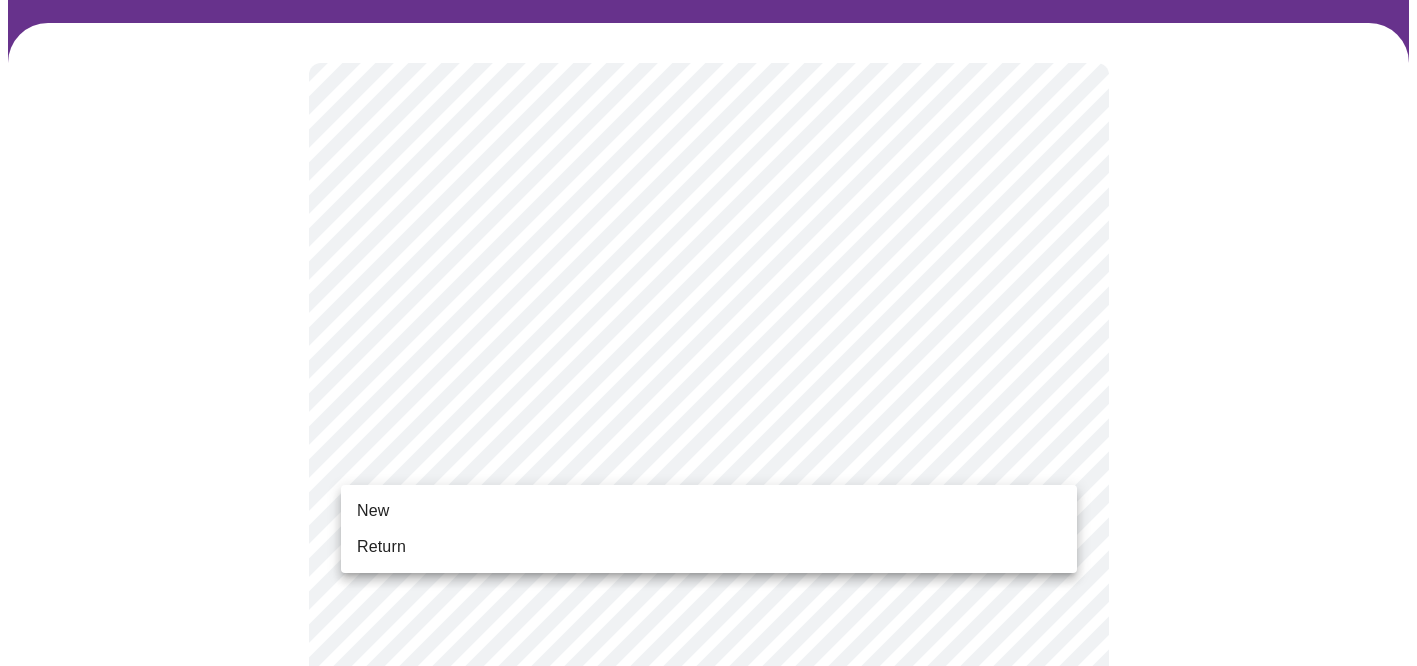 click on "Return" at bounding box center [709, 547] 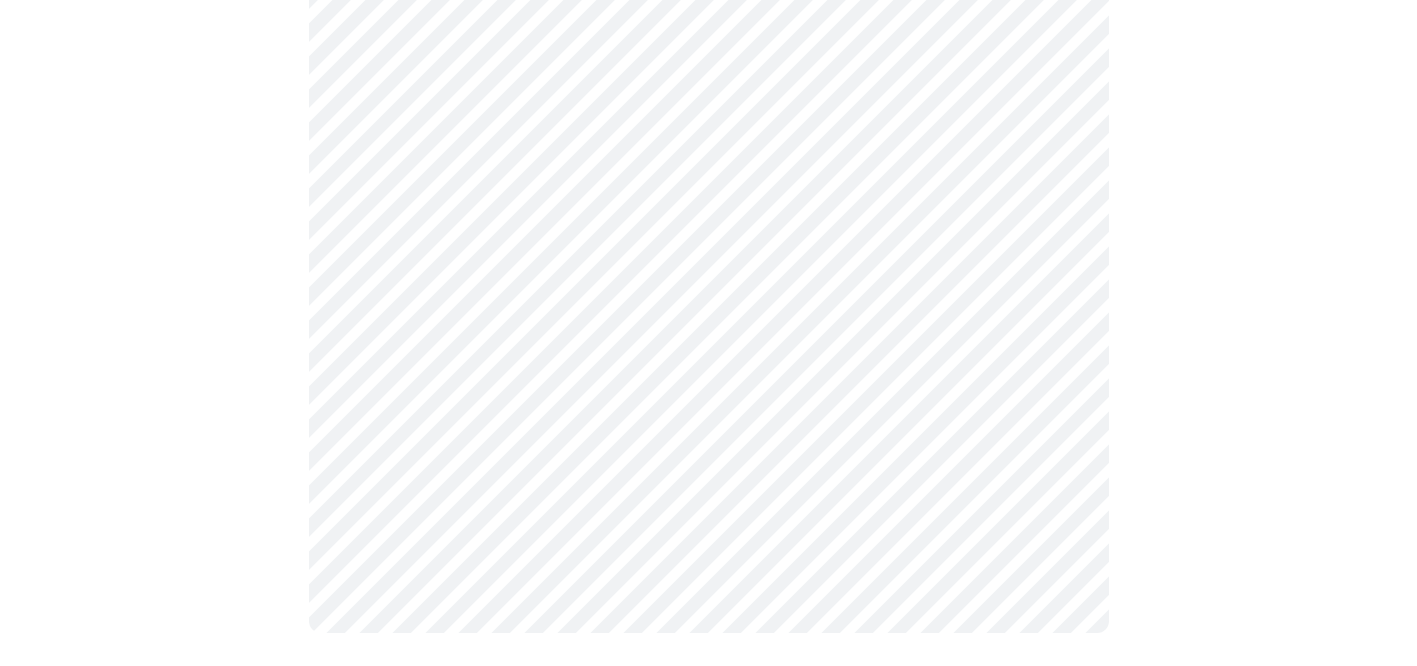 scroll, scrollTop: 1120, scrollLeft: 0, axis: vertical 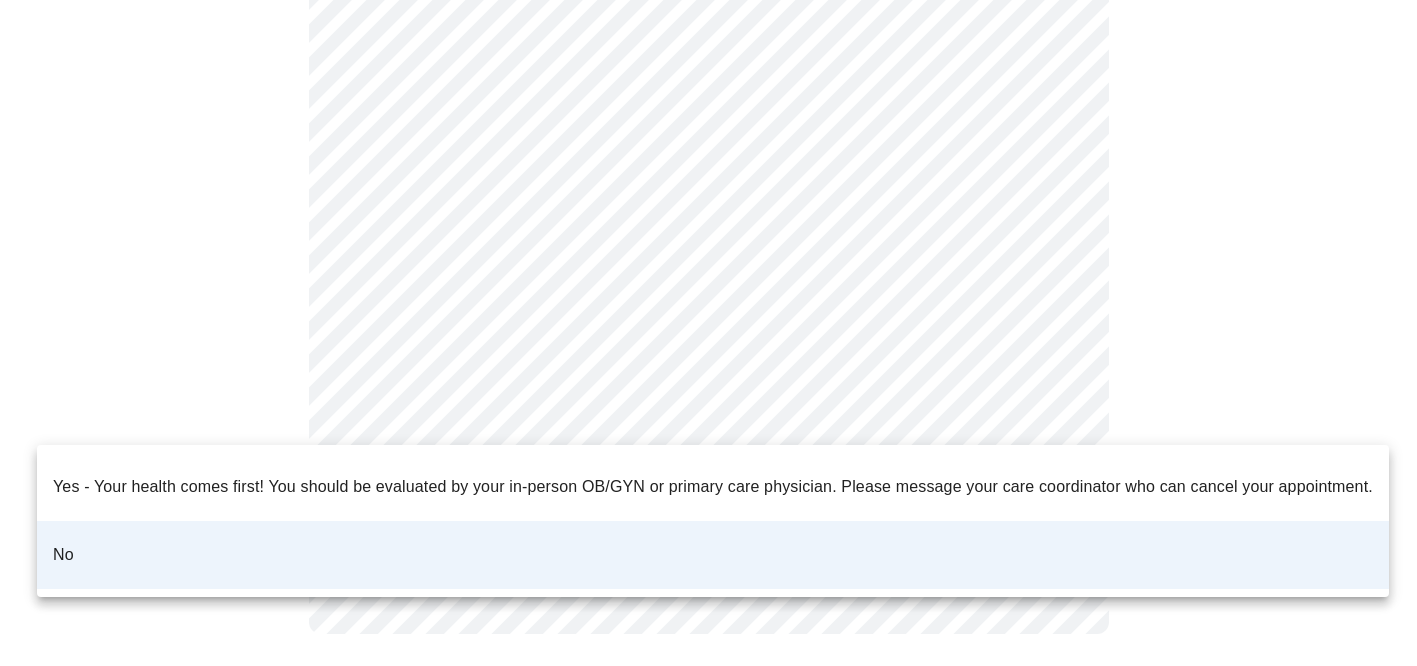 click on "Hi [FIRST]   Intake Questions for Mon, Aug 4th 2025 @ 10:40am-11:00am Yes - Your health comes first! You should be evaluated by your in-person OB/GYN or primary care physician.  Please message your care coordinator who can cancel your appointment.
No" at bounding box center (708, -219) 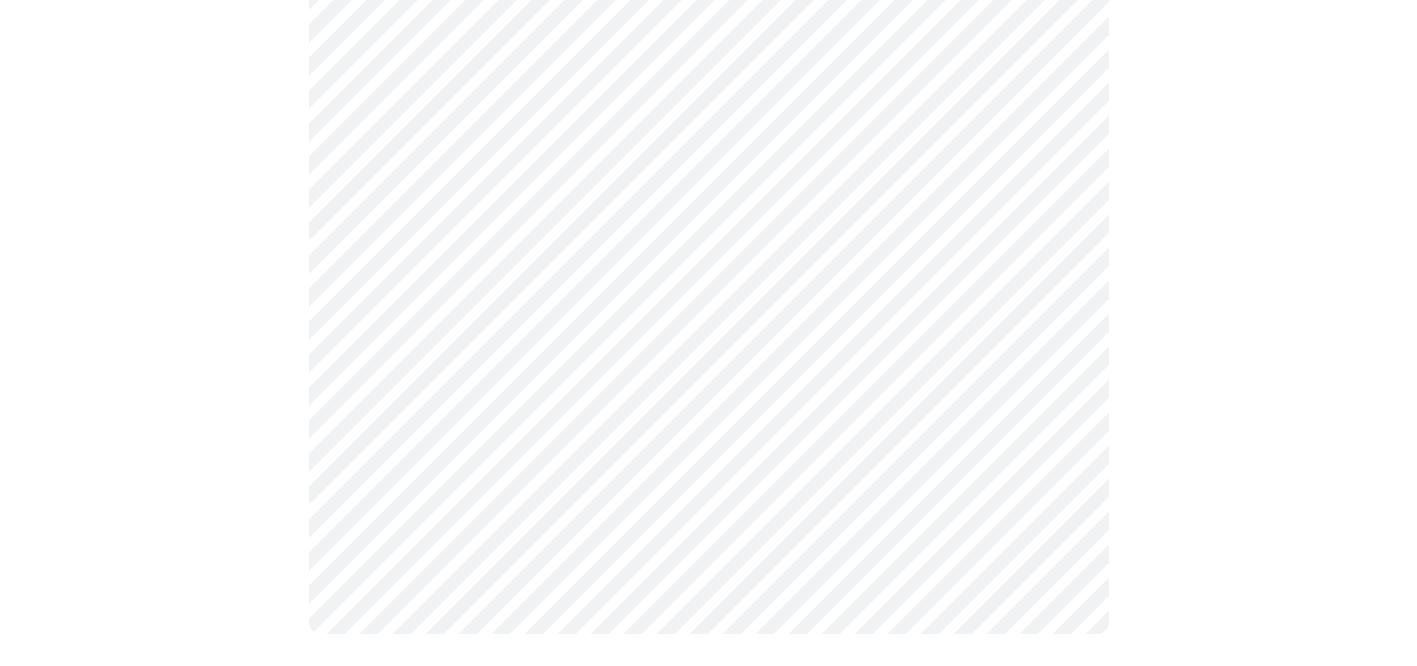 scroll, scrollTop: 0, scrollLeft: 0, axis: both 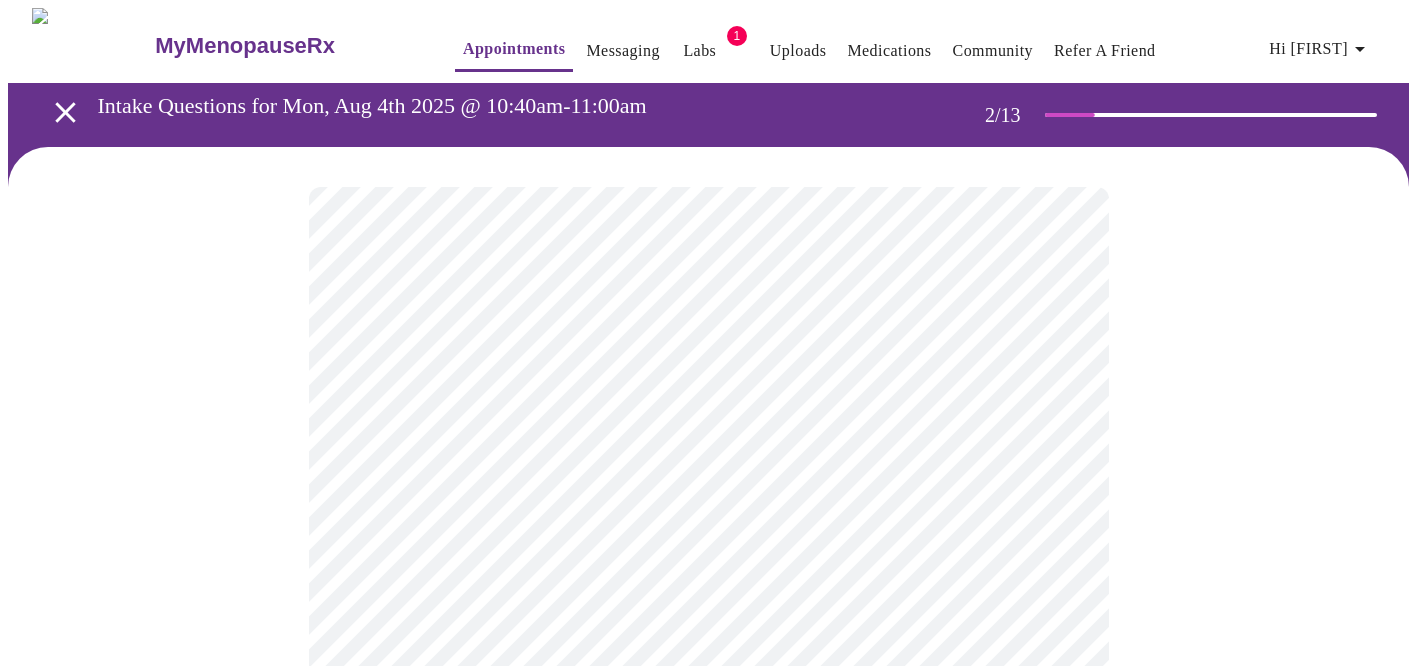 click on "Hi [FIRST]   Intake Questions for Mon, Aug 4th 2025 @ 10:40am-11:00am" at bounding box center [708, 607] 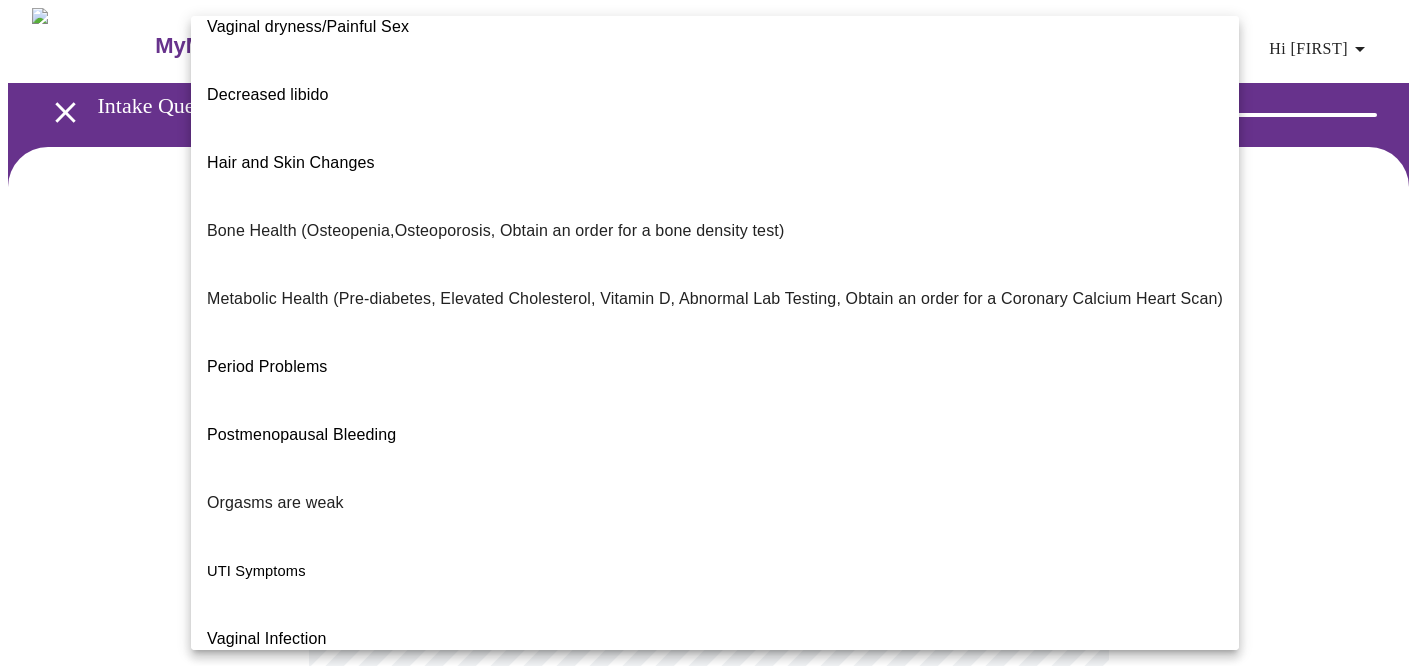 scroll, scrollTop: 370, scrollLeft: 0, axis: vertical 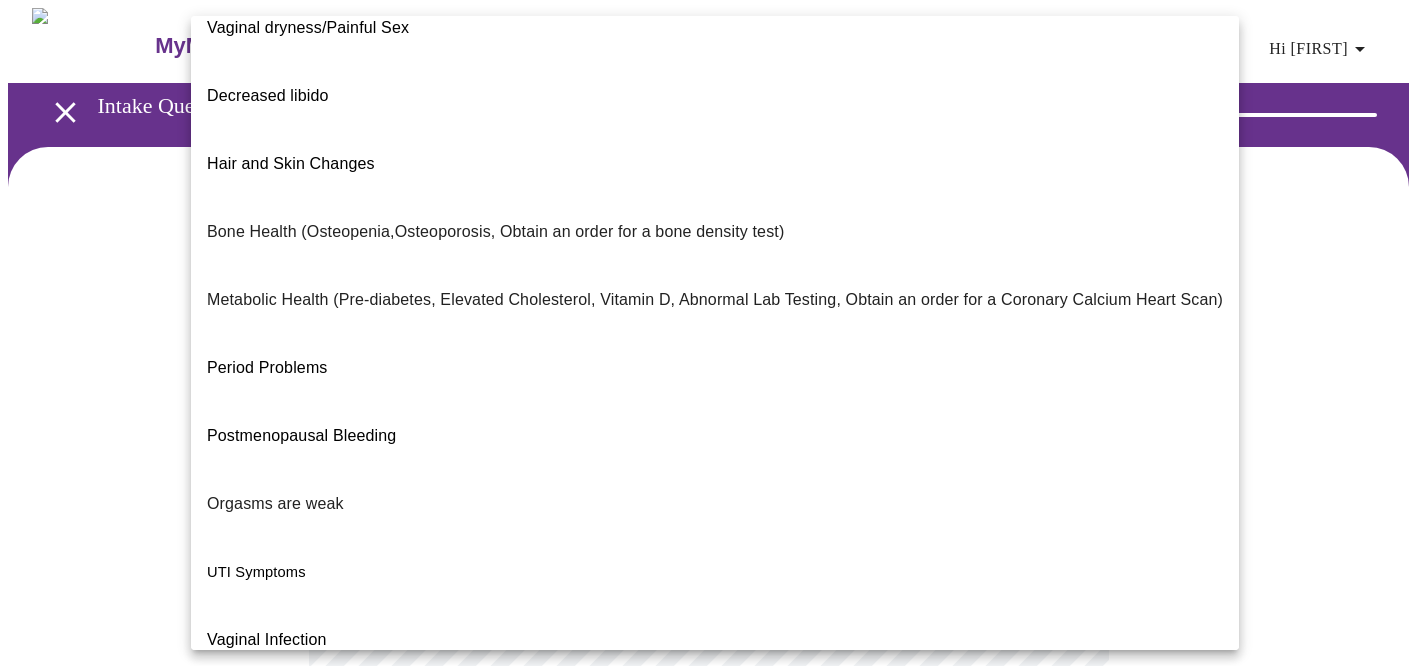 click on "Other" at bounding box center (227, 912) 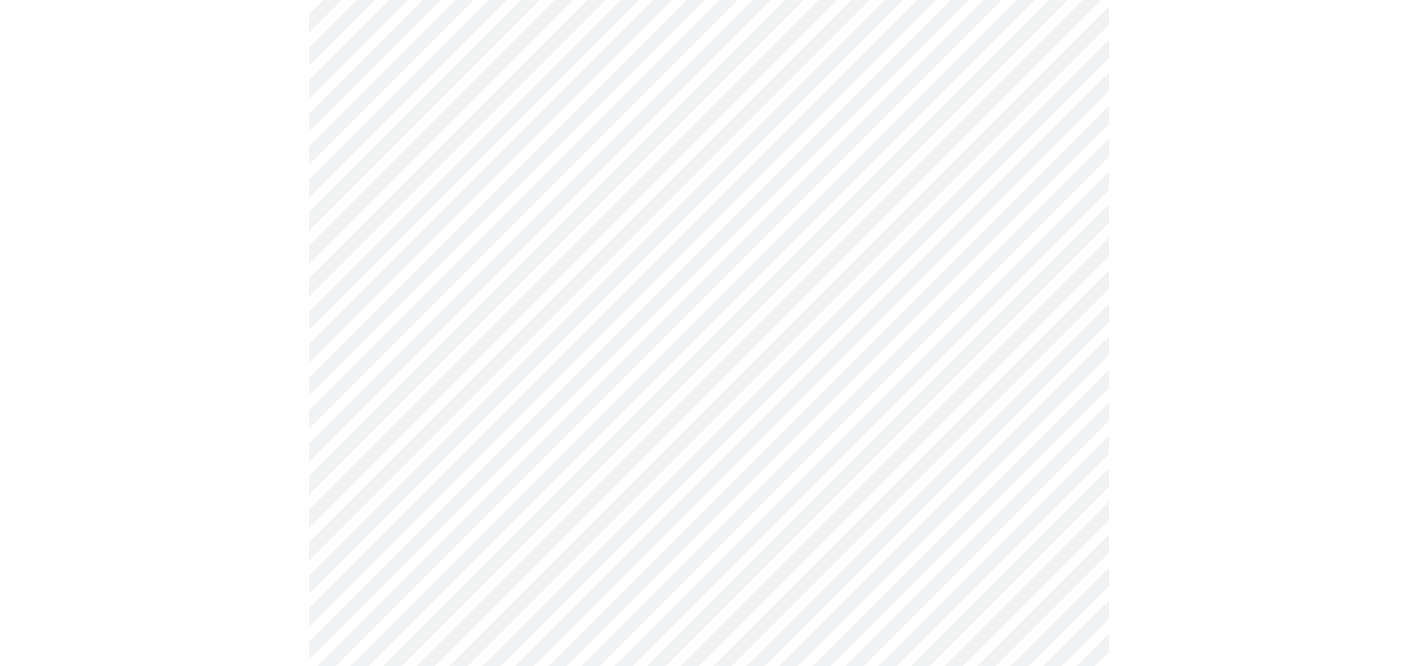 scroll, scrollTop: 267, scrollLeft: 0, axis: vertical 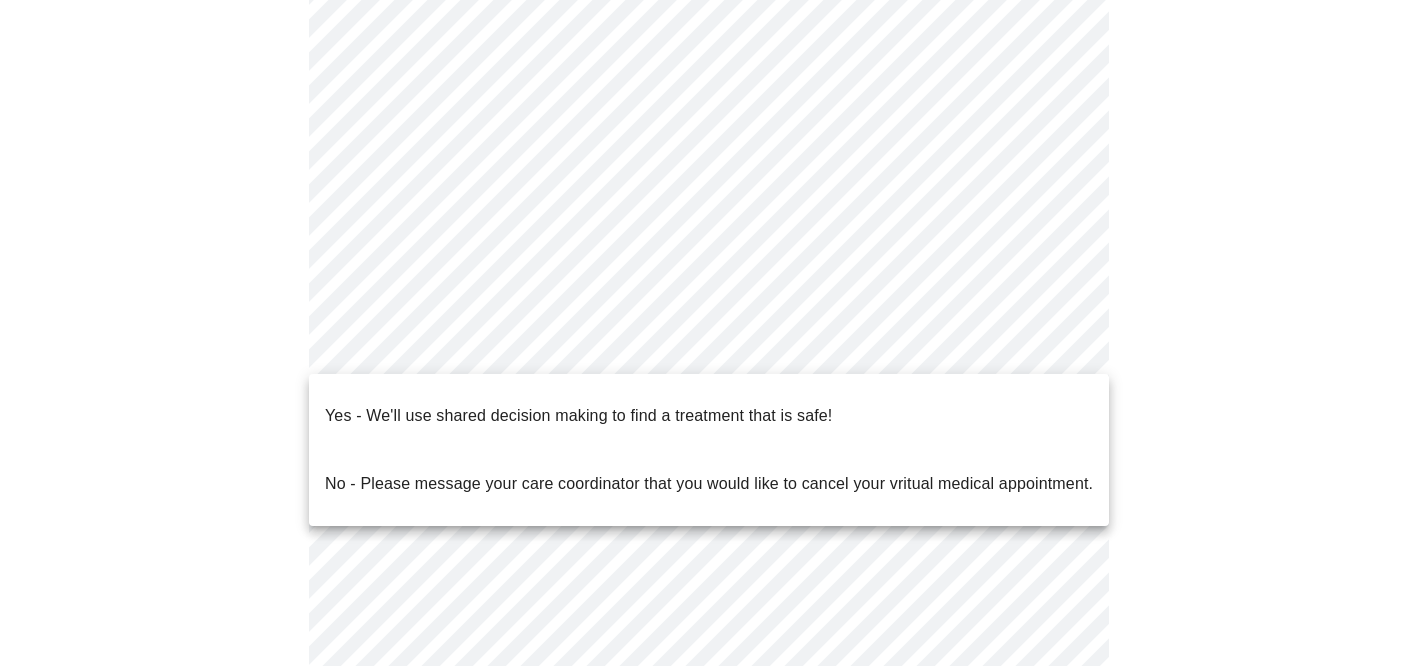 click on "Hi [FIRST]   Intake Questions for Mon, Aug 4th 2025 @ 10:40am-11:00am Yes - We'll use shared decision making to find a treatment that is safe!
No - Please message your care coordinator that you would like to cancel your vritual medical appointment." at bounding box center (708, 335) 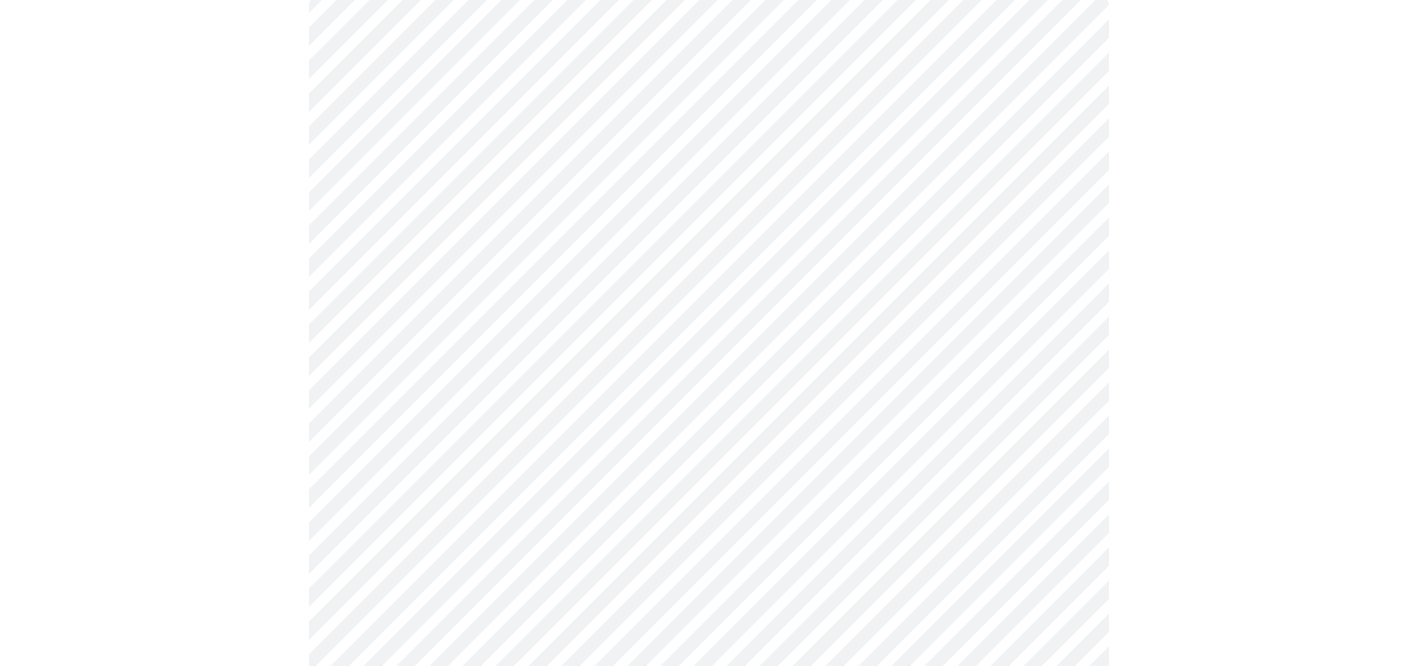 scroll, scrollTop: 207, scrollLeft: 0, axis: vertical 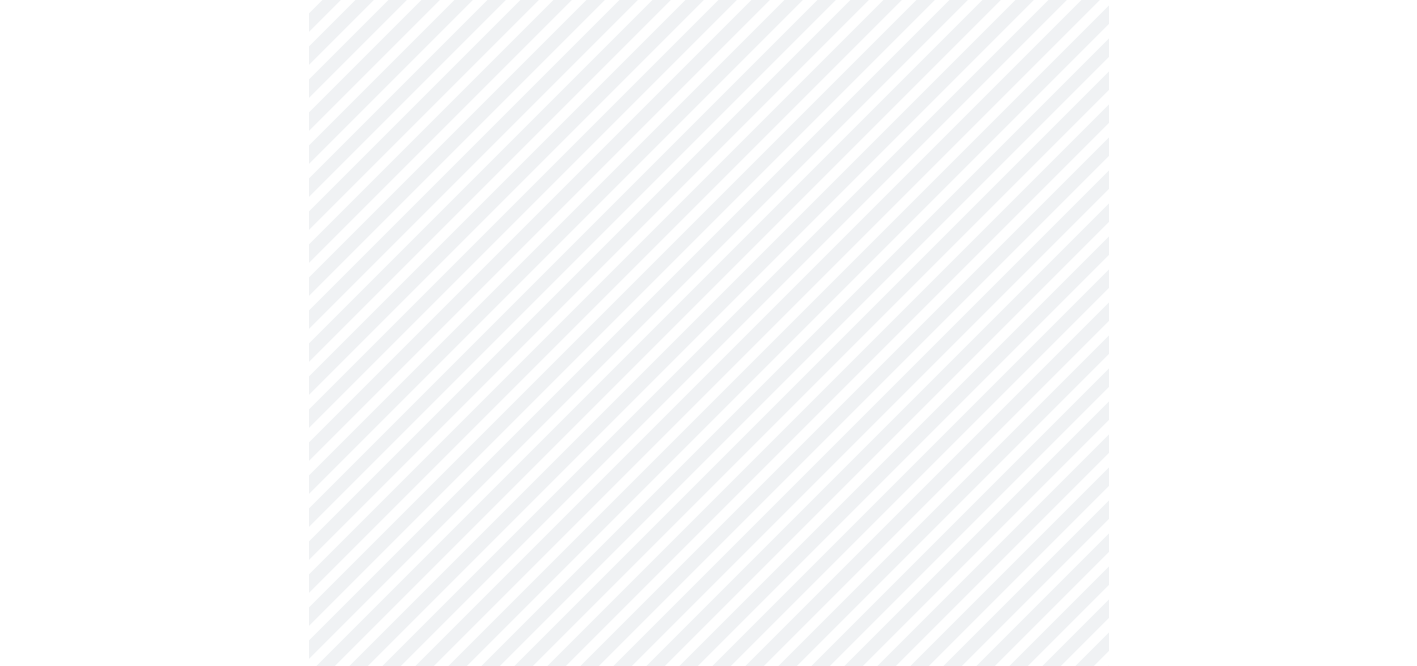 click on "Hi [FIRST]   Intake Questions for Mon, Aug 4th 2025 @ 10:40am-11:00am" at bounding box center (708, 1147) 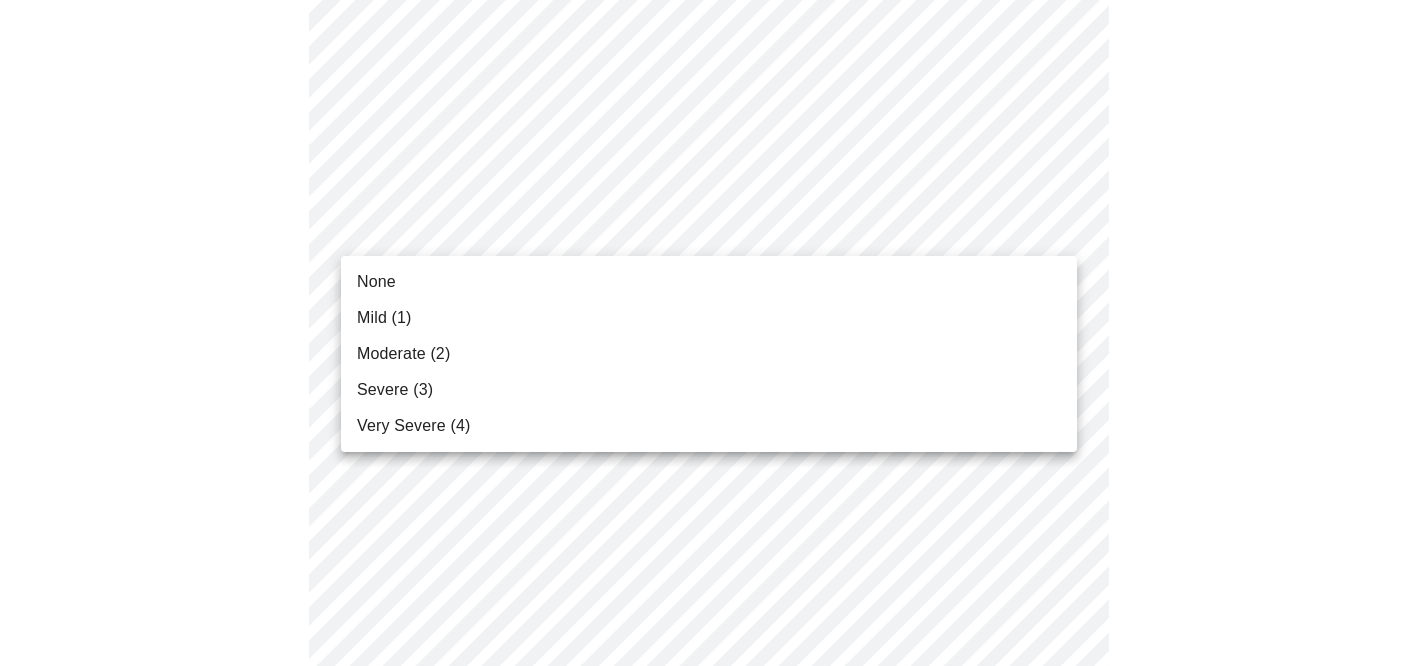 click on "None" at bounding box center (709, 282) 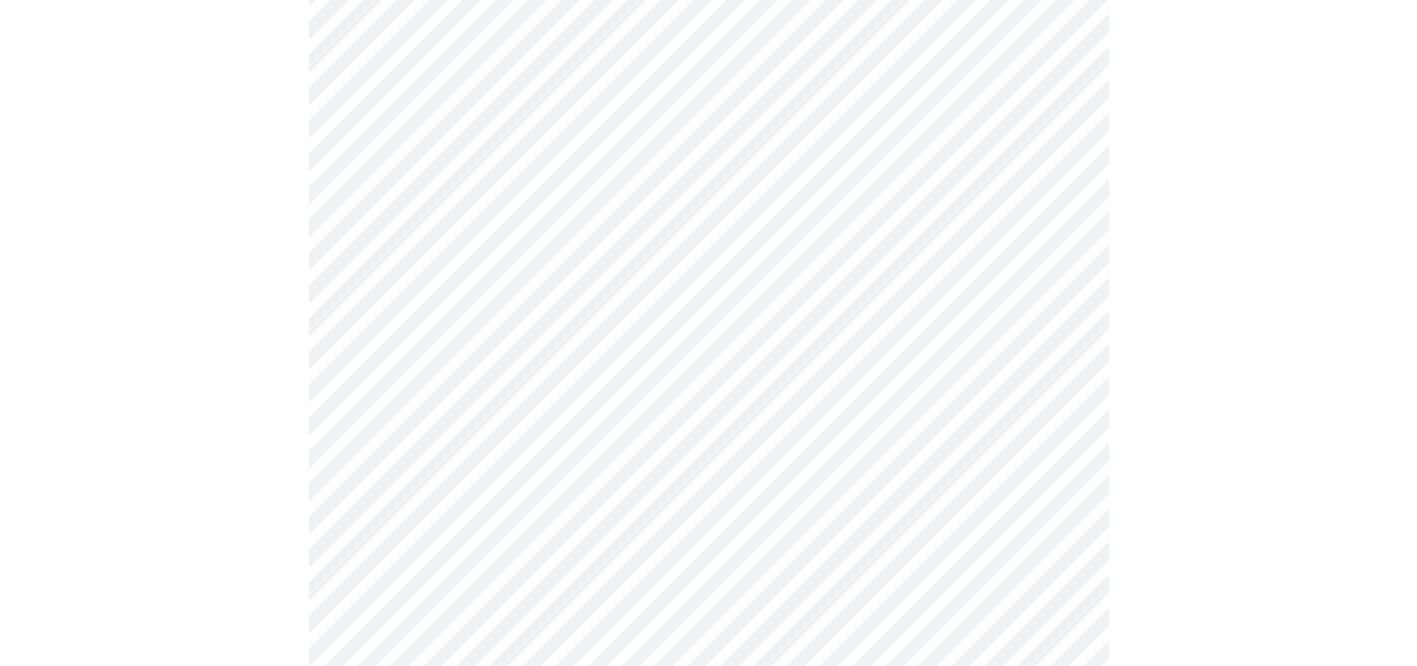scroll, scrollTop: 282, scrollLeft: 0, axis: vertical 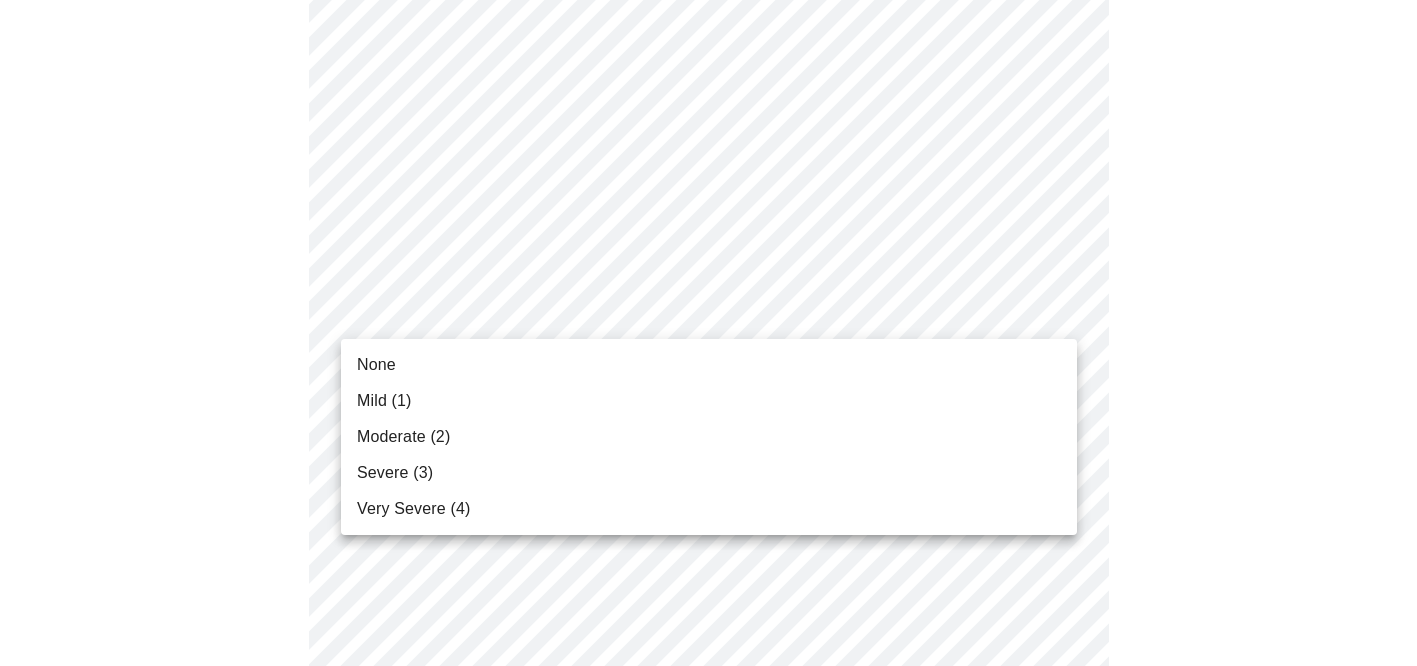 click on "Hi [FIRST]   Intake Questions for Mon, Aug 4th 2025 @ 10:40am-11:00am None Mild (1) Moderate (2) Severe (3) Very Severe (4)" at bounding box center [708, 1037] 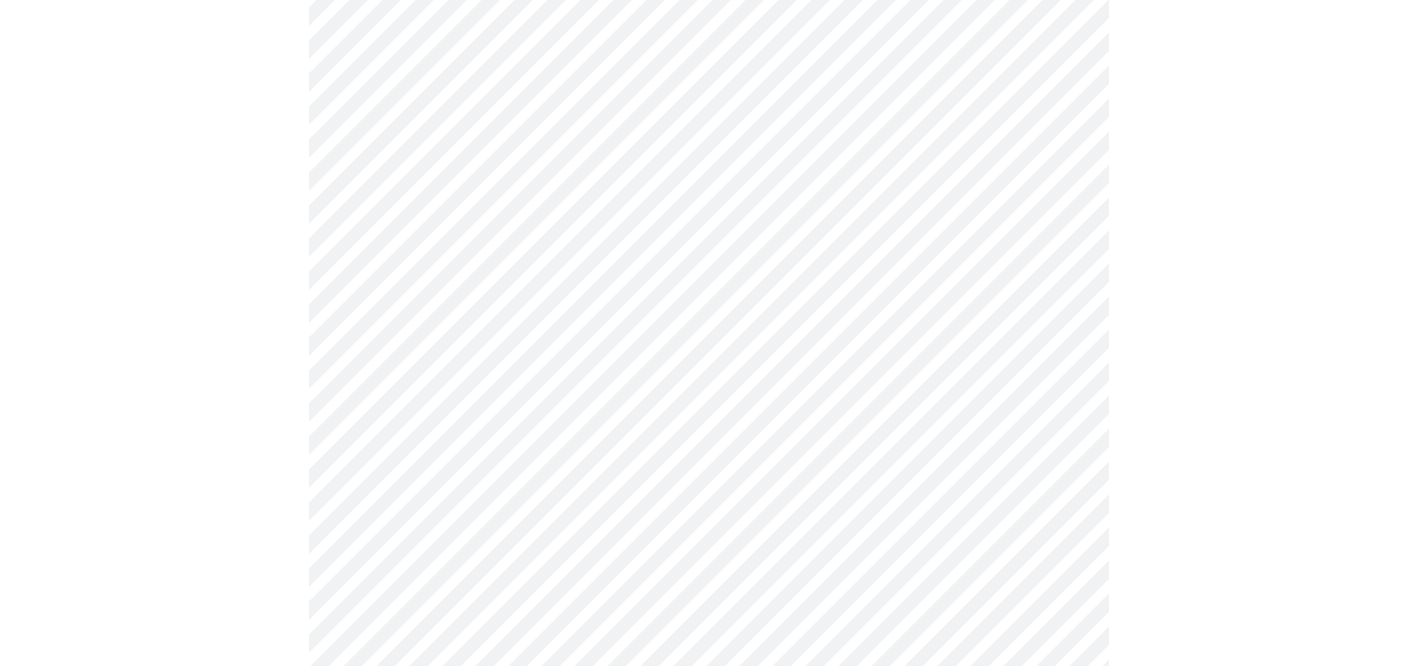 scroll, scrollTop: 512, scrollLeft: 0, axis: vertical 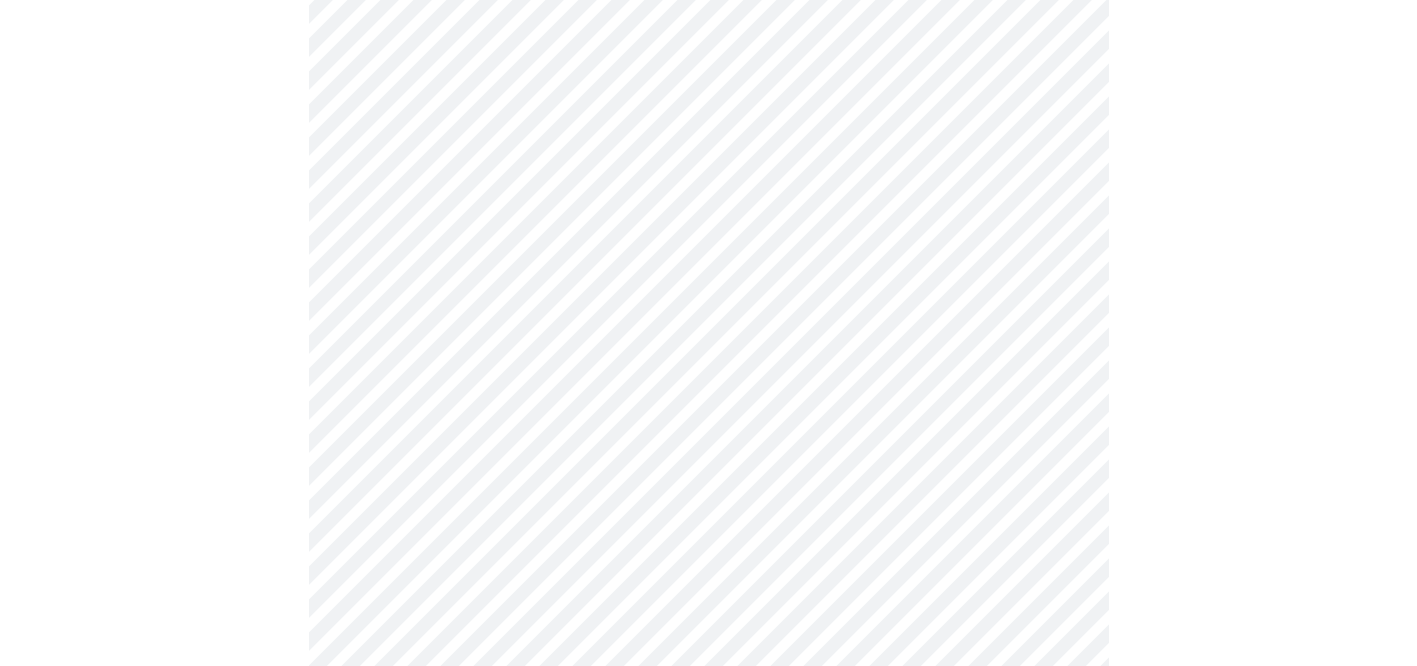 click on "Hi [FIRST]   Intake Questions for Mon, Aug 4th 2025 @ 10:40am-11:00am" at bounding box center [708, 793] 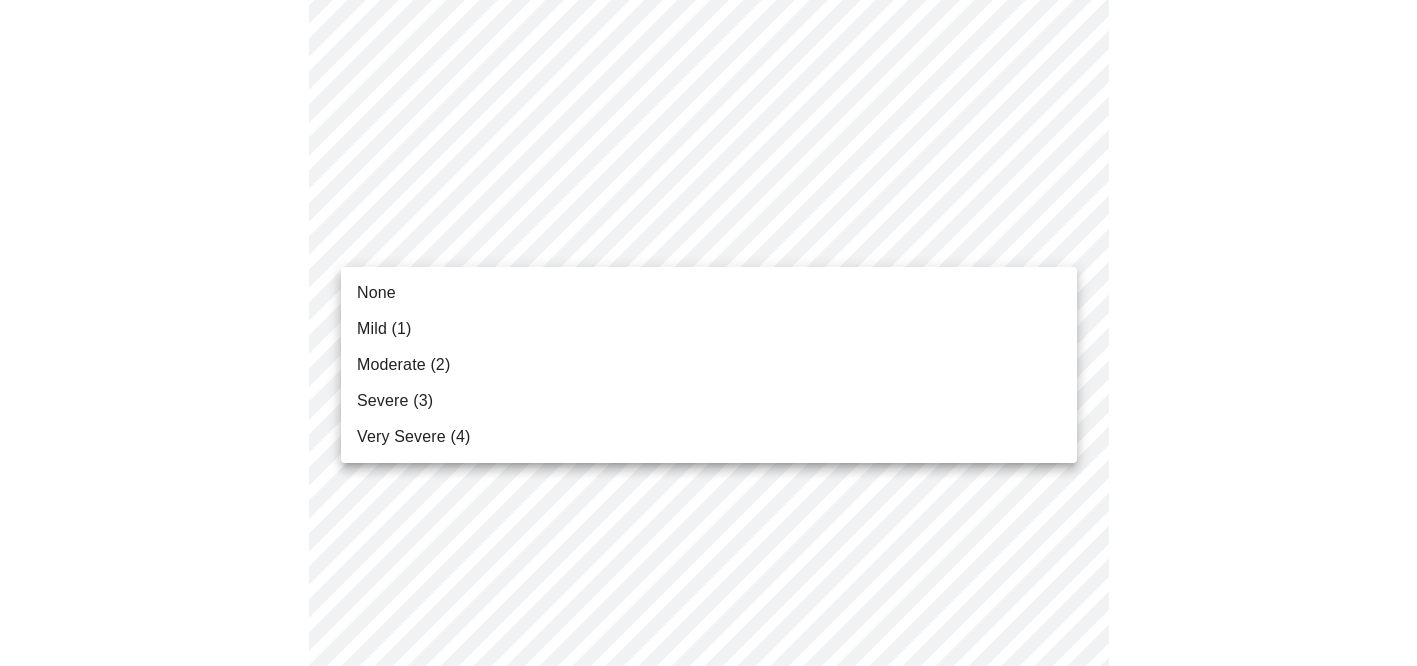 click on "Severe (3)" at bounding box center [709, 401] 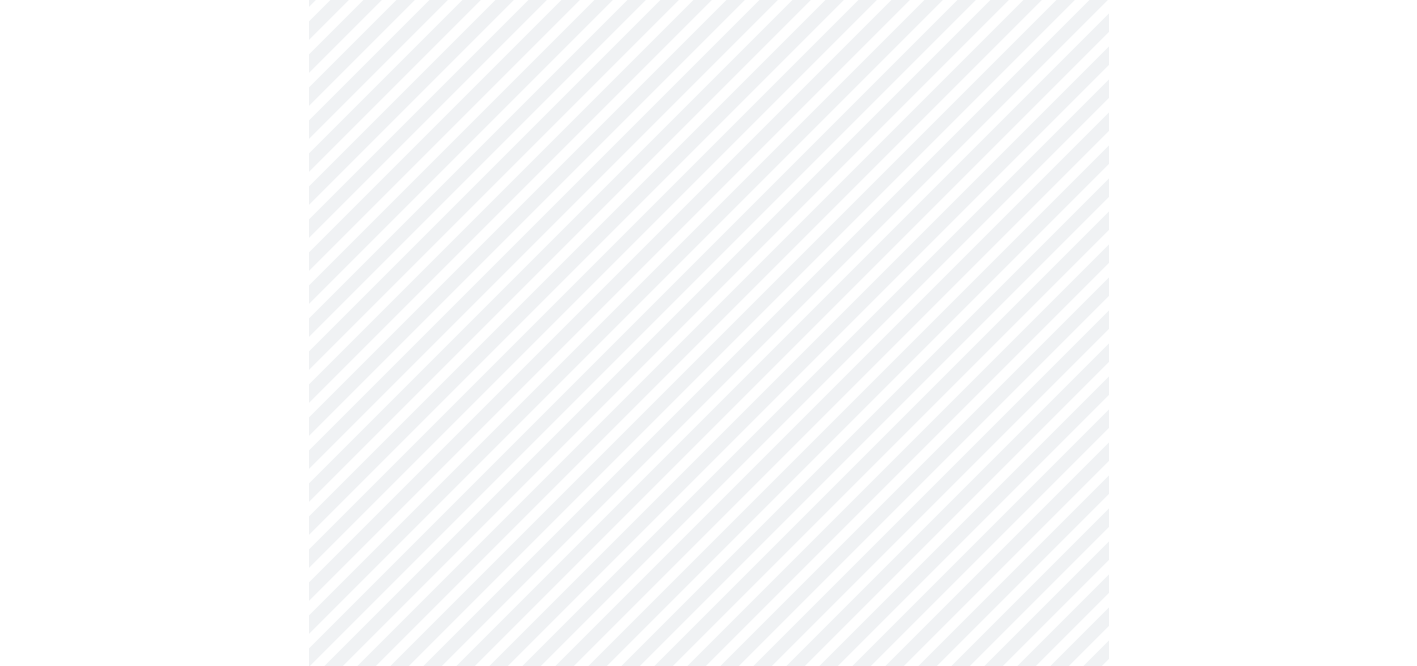 scroll, scrollTop: 764, scrollLeft: 0, axis: vertical 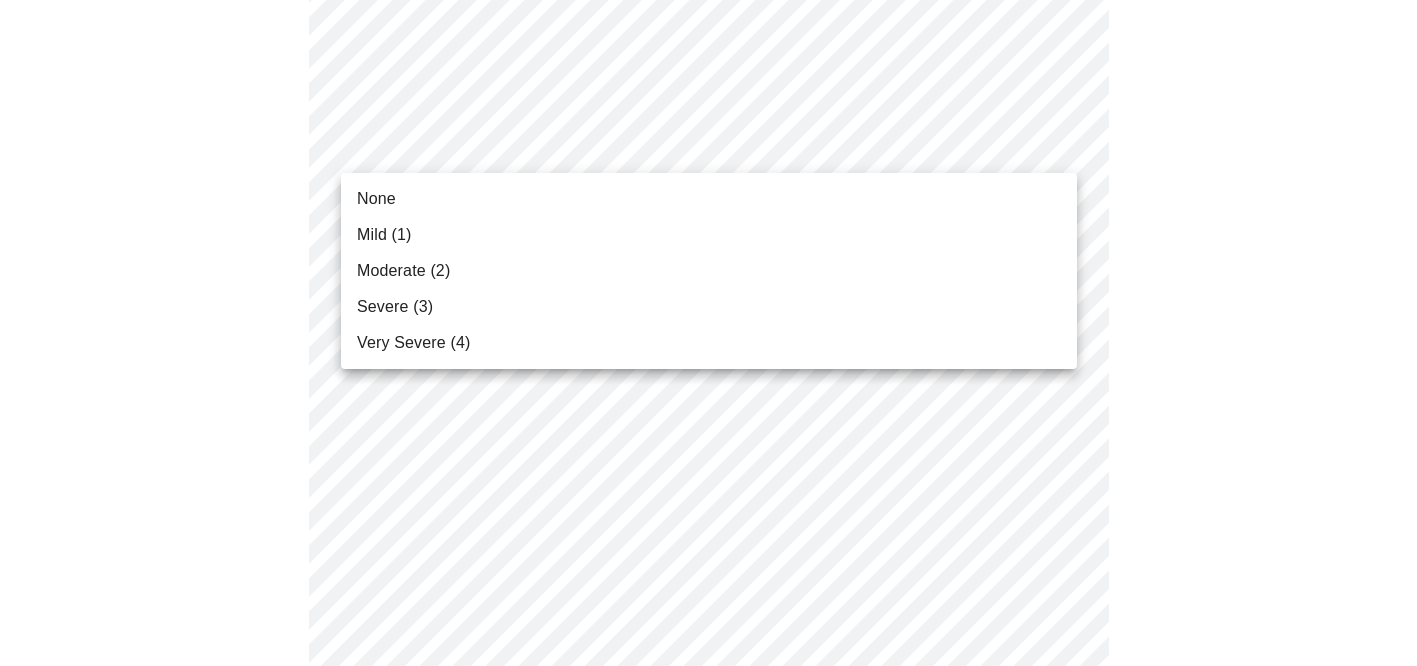 click on "Hi [FIRST]   Intake Questions for Mon, Aug 4th 2025 @ 10:40am-11:00am None Mild (1) Moderate (2) Severe (3) Very Severe (4)" at bounding box center [708, 528] 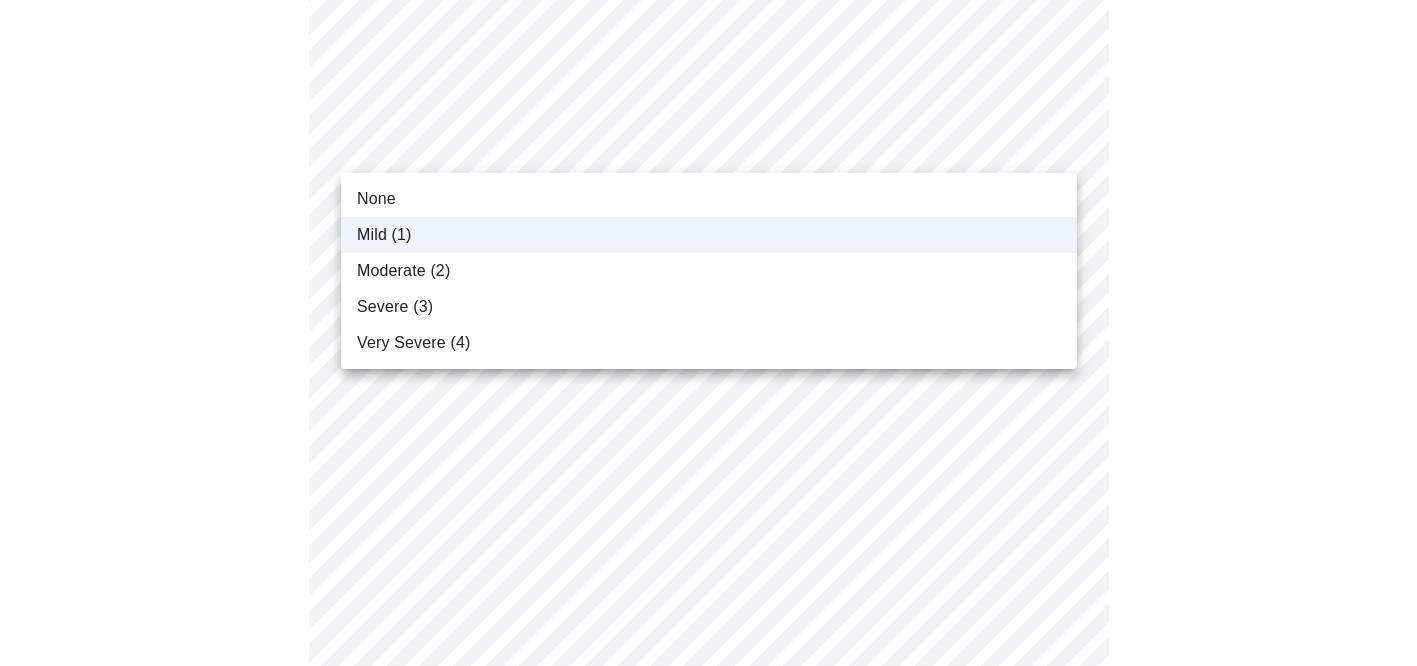 click on "Hi [FIRST]   Intake Questions for Mon, Aug 4th 2025 @ 10:40am-11:00am None Mild (1) Moderate (2) Severe (3) Very Severe (4)" at bounding box center [708, 514] 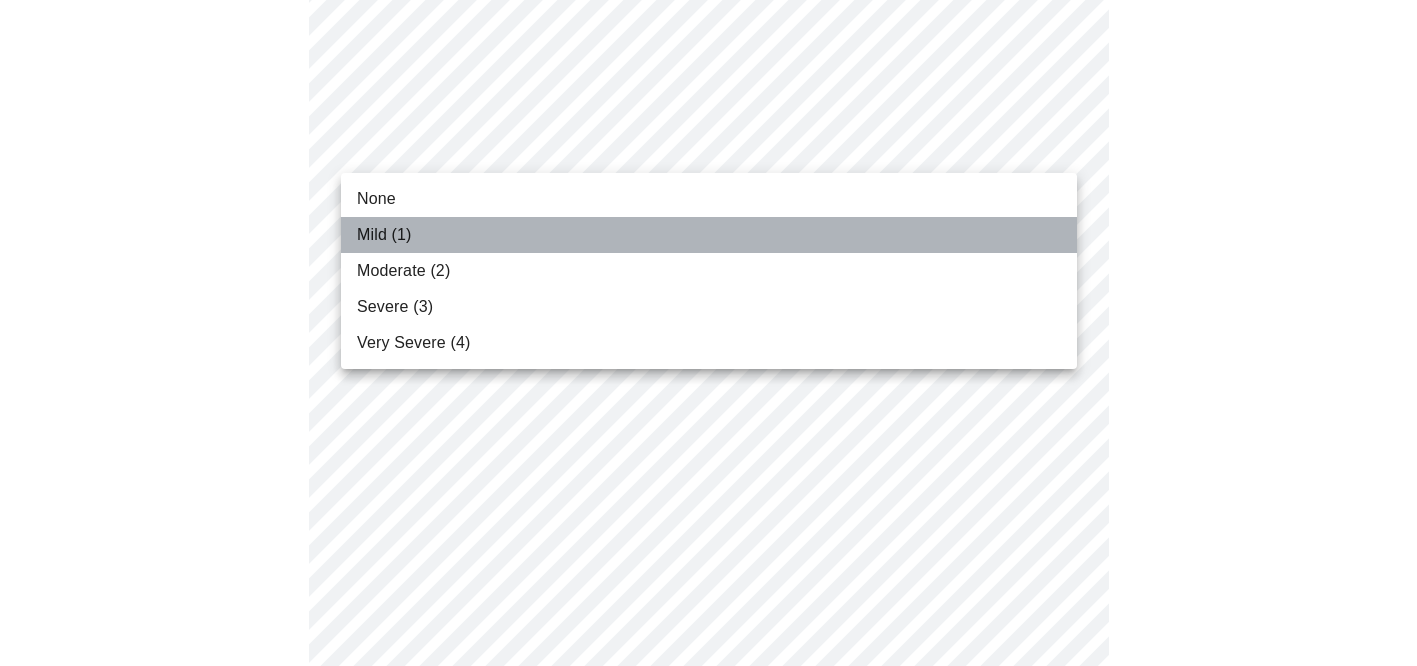 click on "Mild (1)" at bounding box center [709, 235] 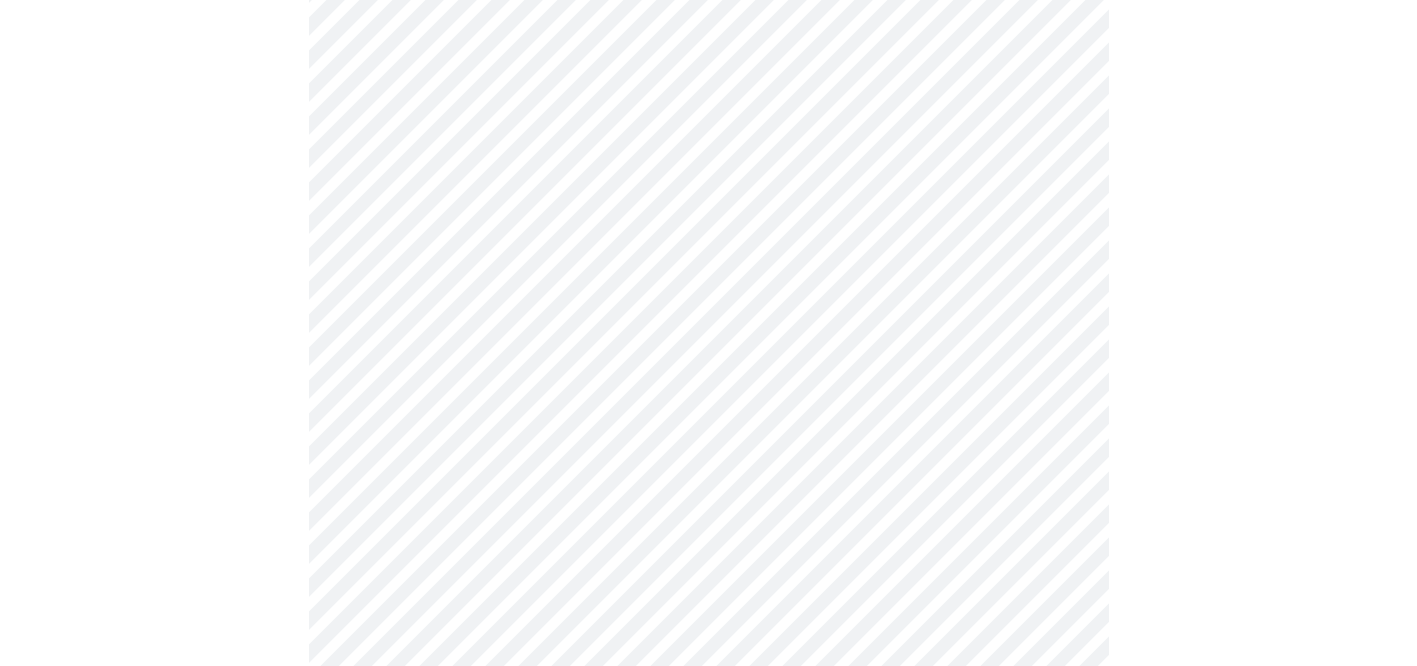 scroll, scrollTop: 773, scrollLeft: 0, axis: vertical 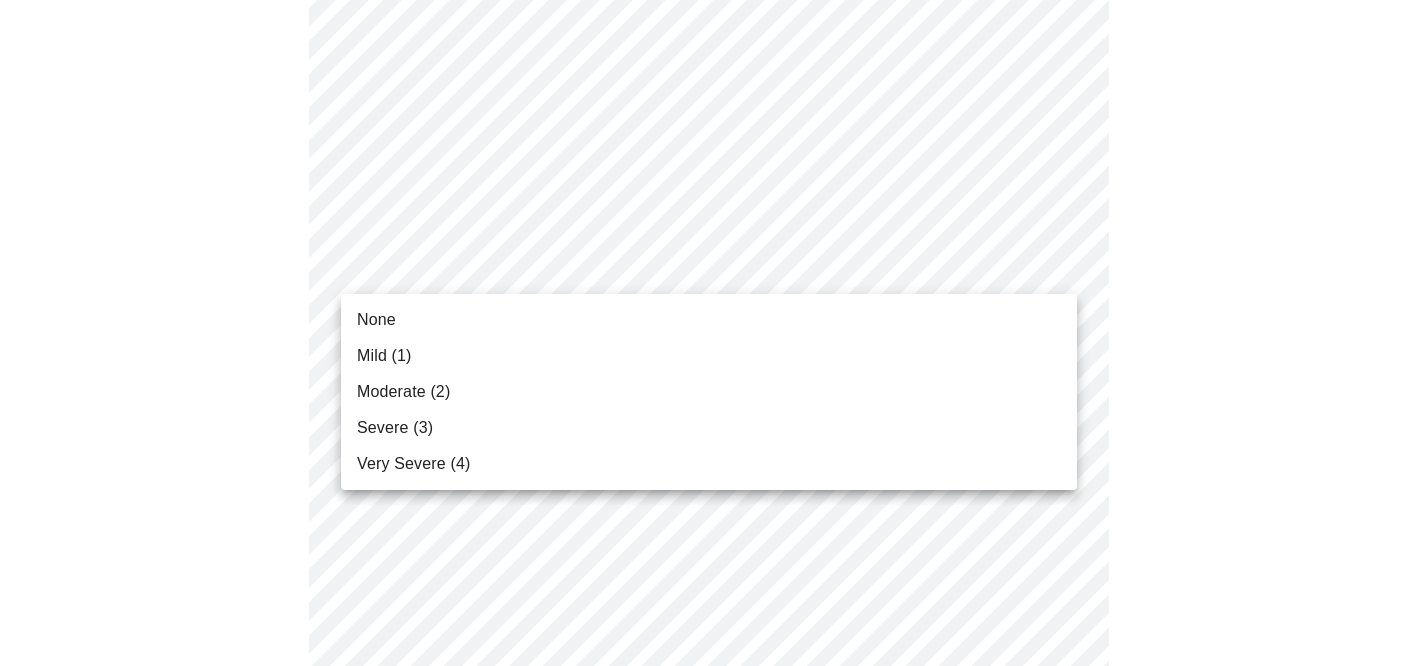 click on "Hi [FIRST]   Intake Questions for Mon, Aug 4th 2025 @ 10:40am-11:00am None Mild (1) Moderate (2) Severe (3) Very Severe (4)" at bounding box center (708, 505) 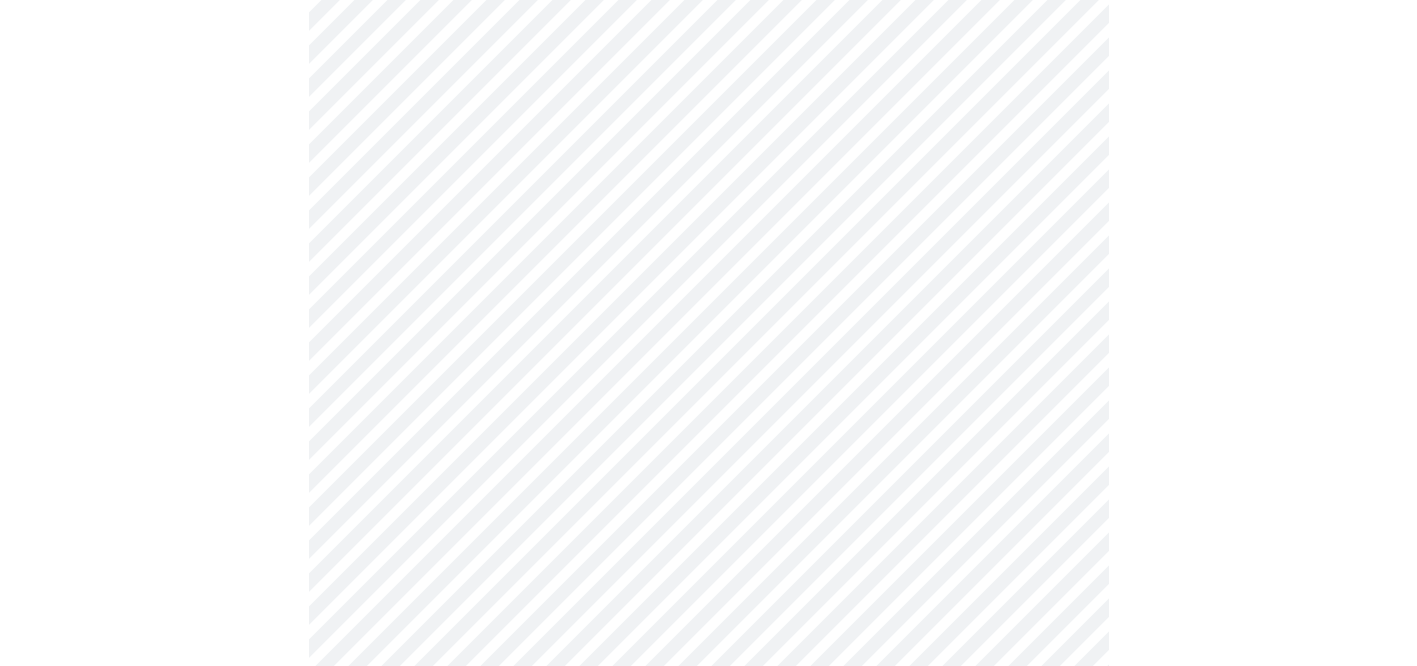 scroll, scrollTop: 878, scrollLeft: 0, axis: vertical 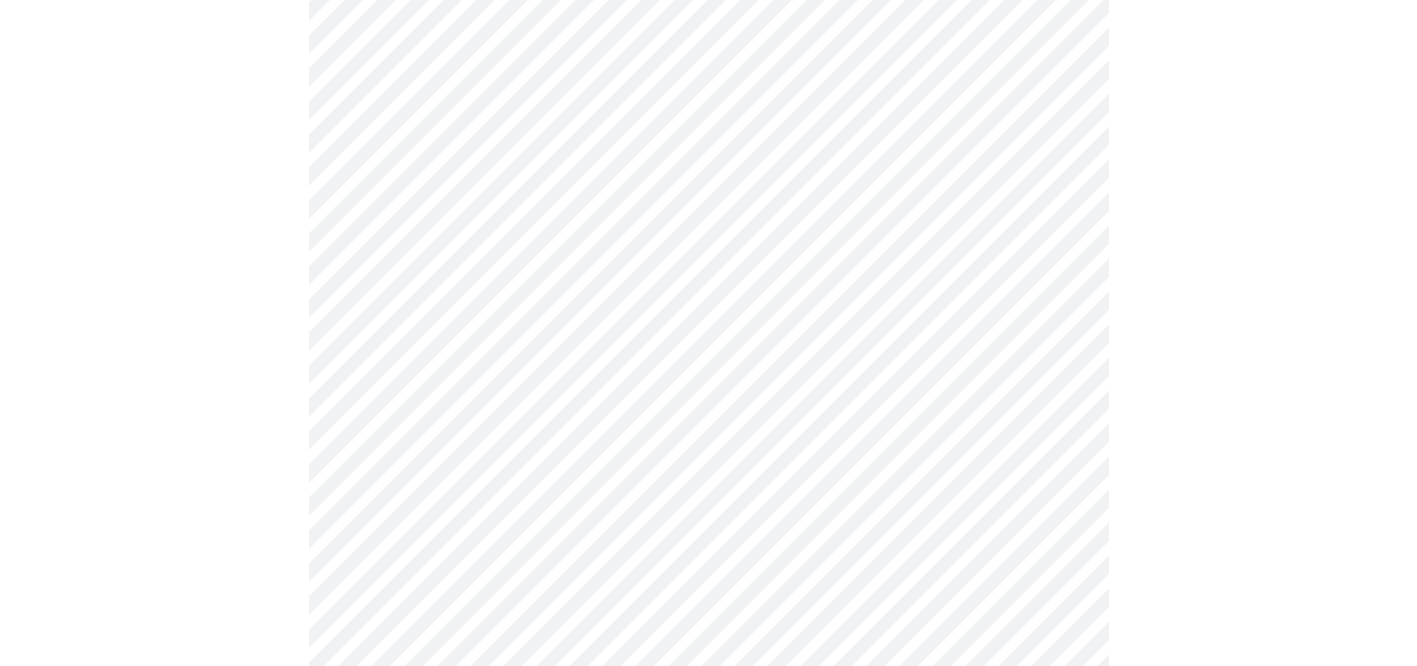 click on "Hi [FIRST]   Intake Questions for Mon, Aug 4th 2025 @ 10:40am-11:00am" at bounding box center (708, 387) 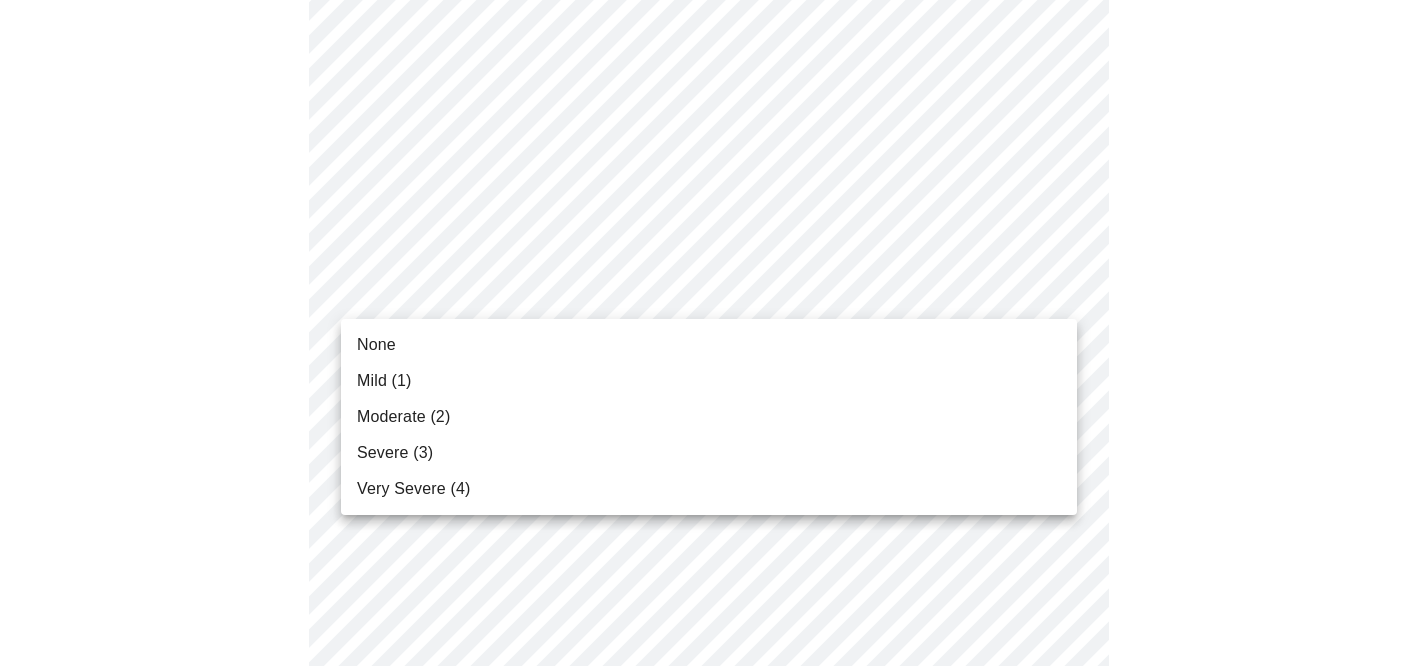 click on "Mild (1)" at bounding box center (709, 381) 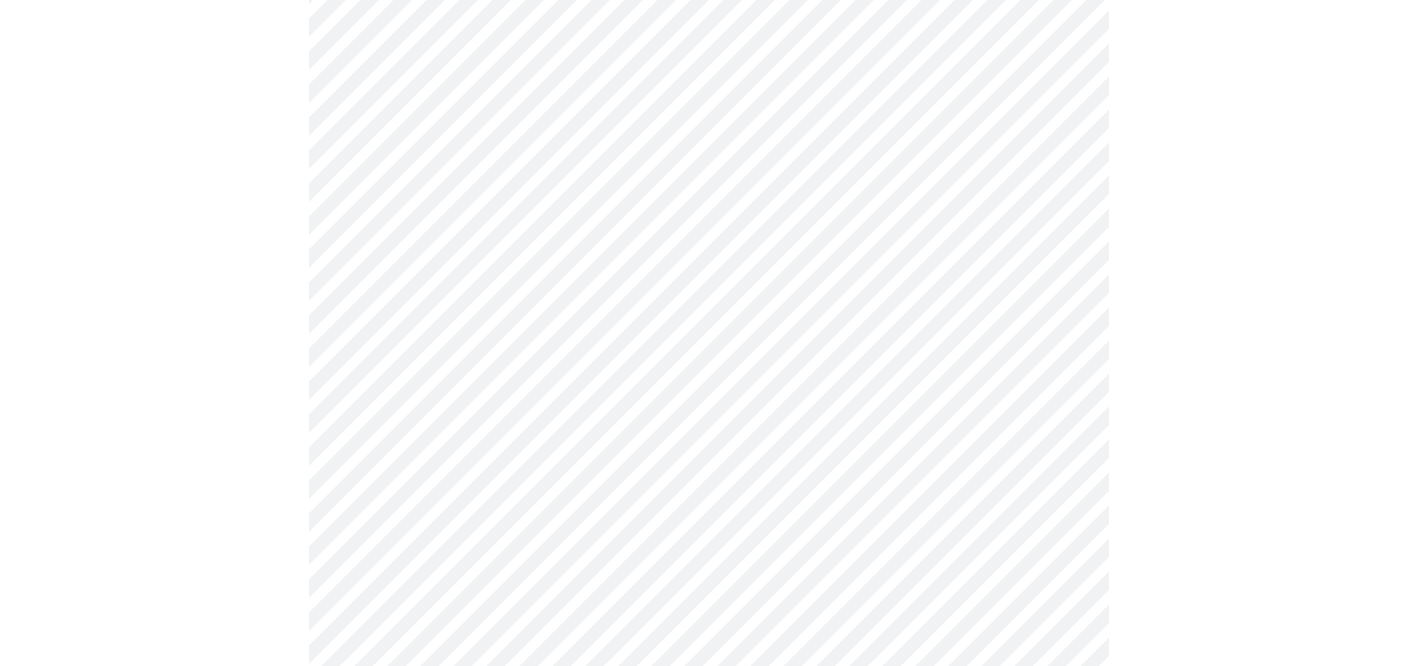 scroll, scrollTop: 1032, scrollLeft: 0, axis: vertical 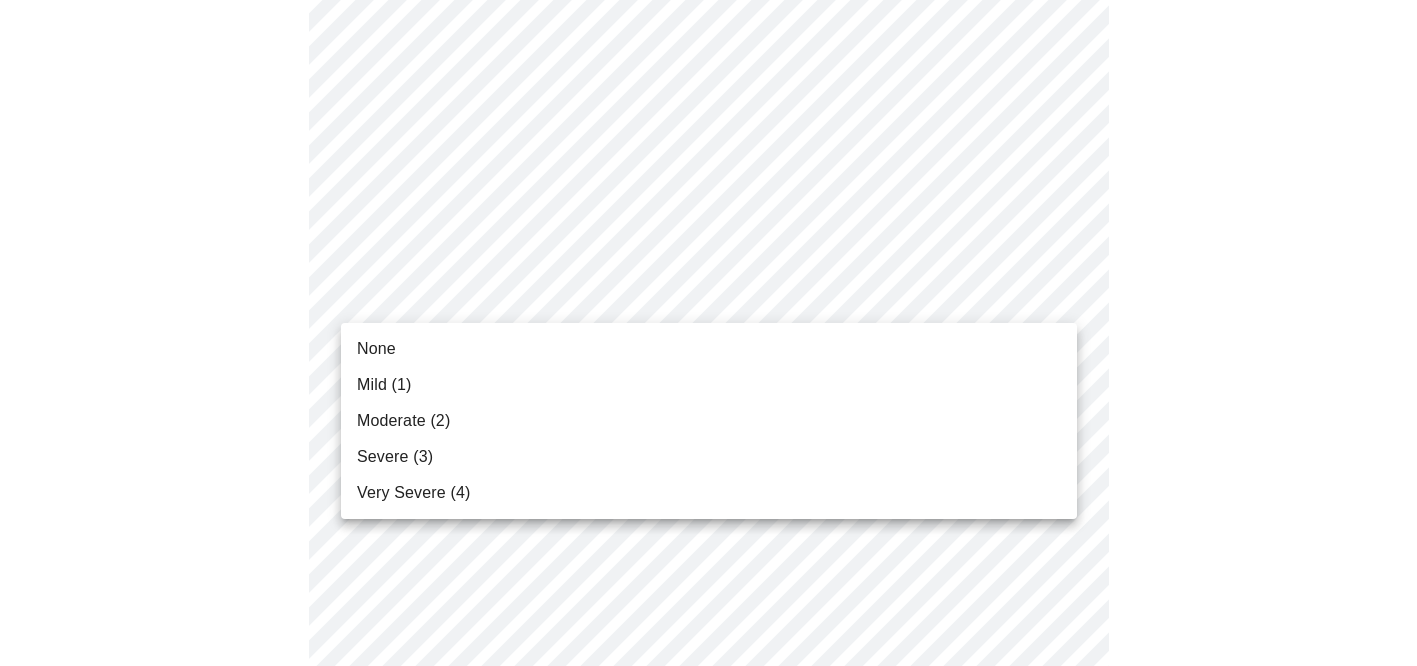 click on "Hi [FIRST]   Intake Questions for Mon, Aug 4th 2025 @ 10:40am-11:00am None Mild (1) Moderate (2) Severe (3) Very Severe (4)" at bounding box center (708, 219) 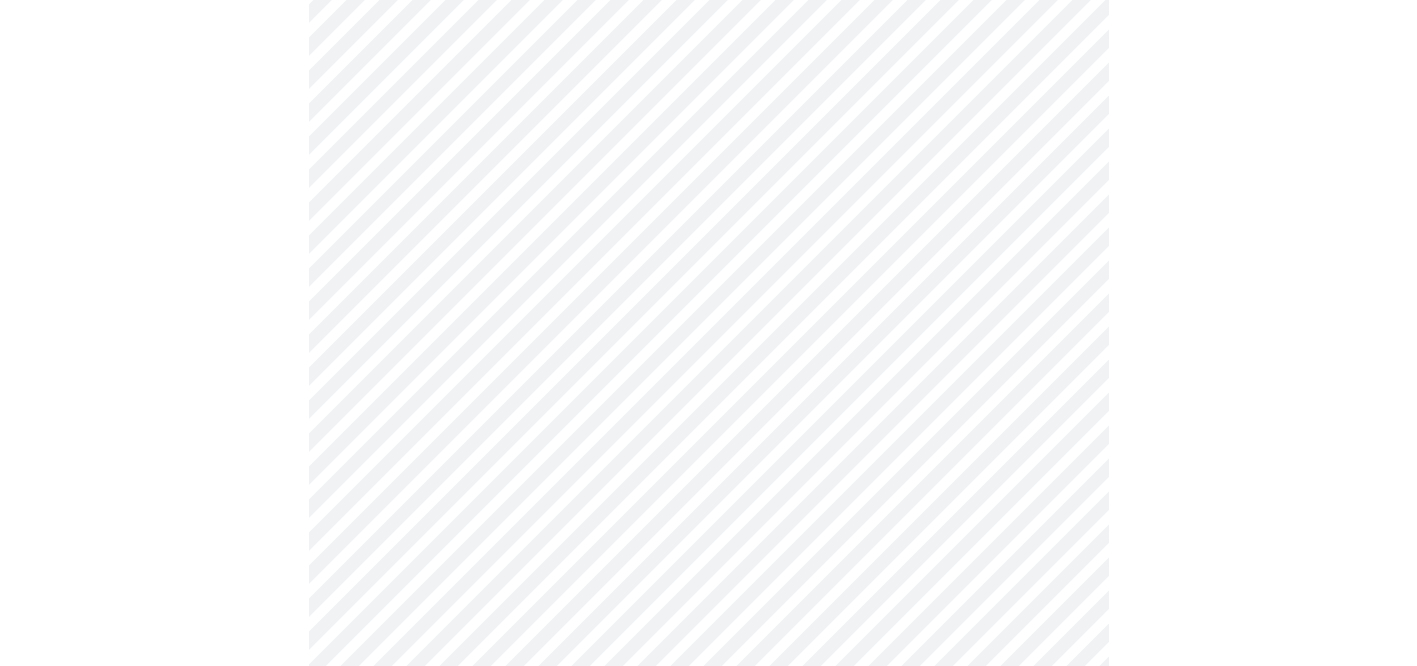 scroll, scrollTop: 1172, scrollLeft: 0, axis: vertical 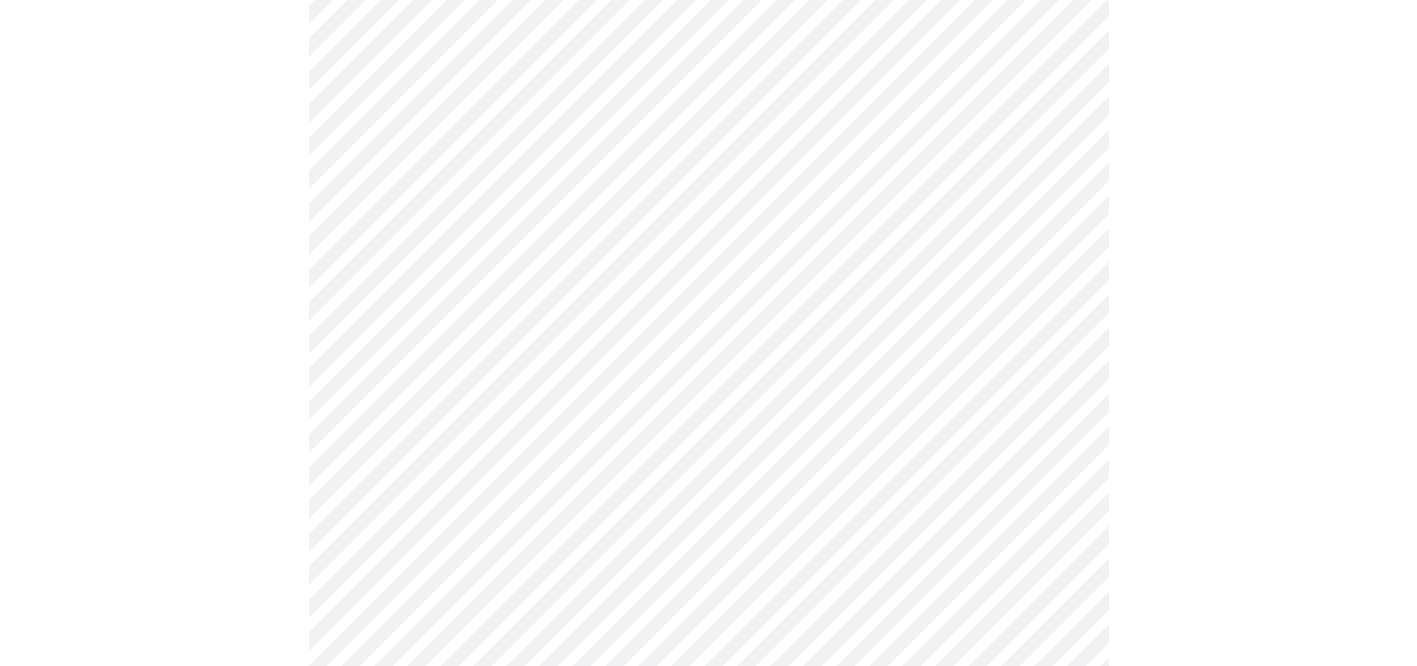 click on "Hi [FIRST]   Intake Questions for Mon, Aug 4th 2025 @ 10:40am-11:00am" at bounding box center [708, 66] 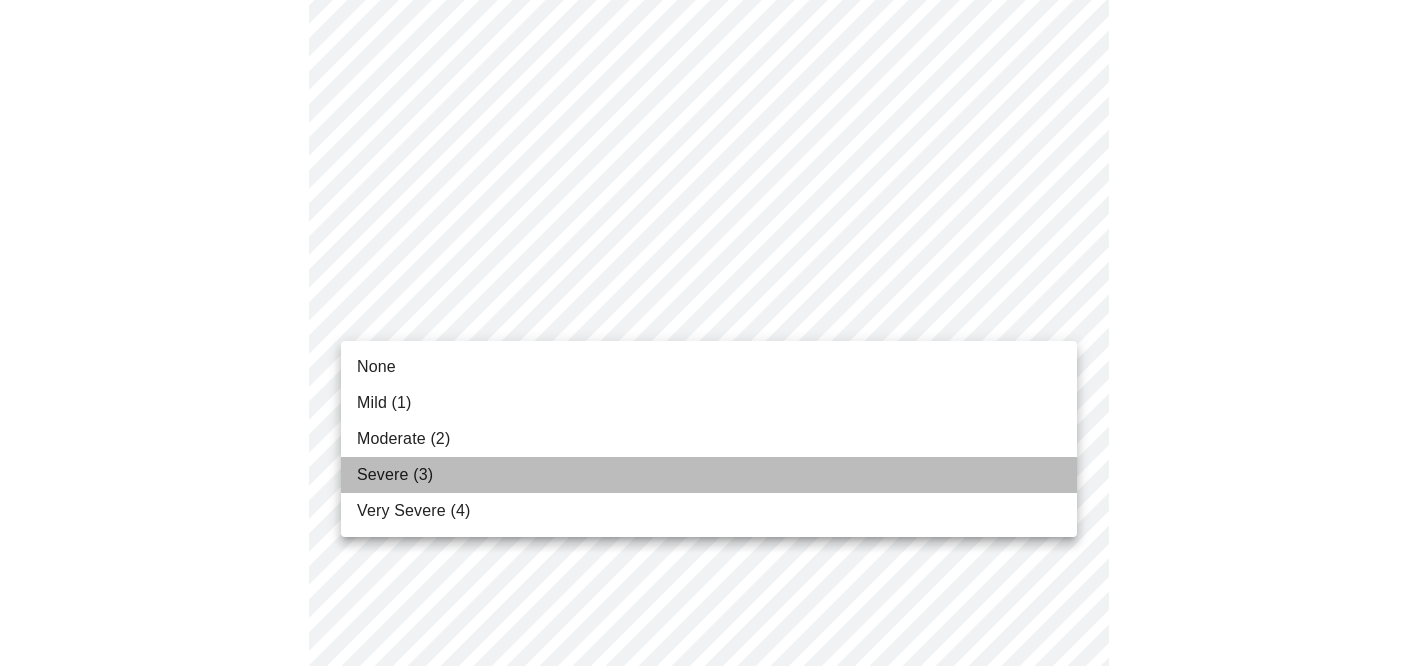 click on "Severe (3)" at bounding box center (709, 475) 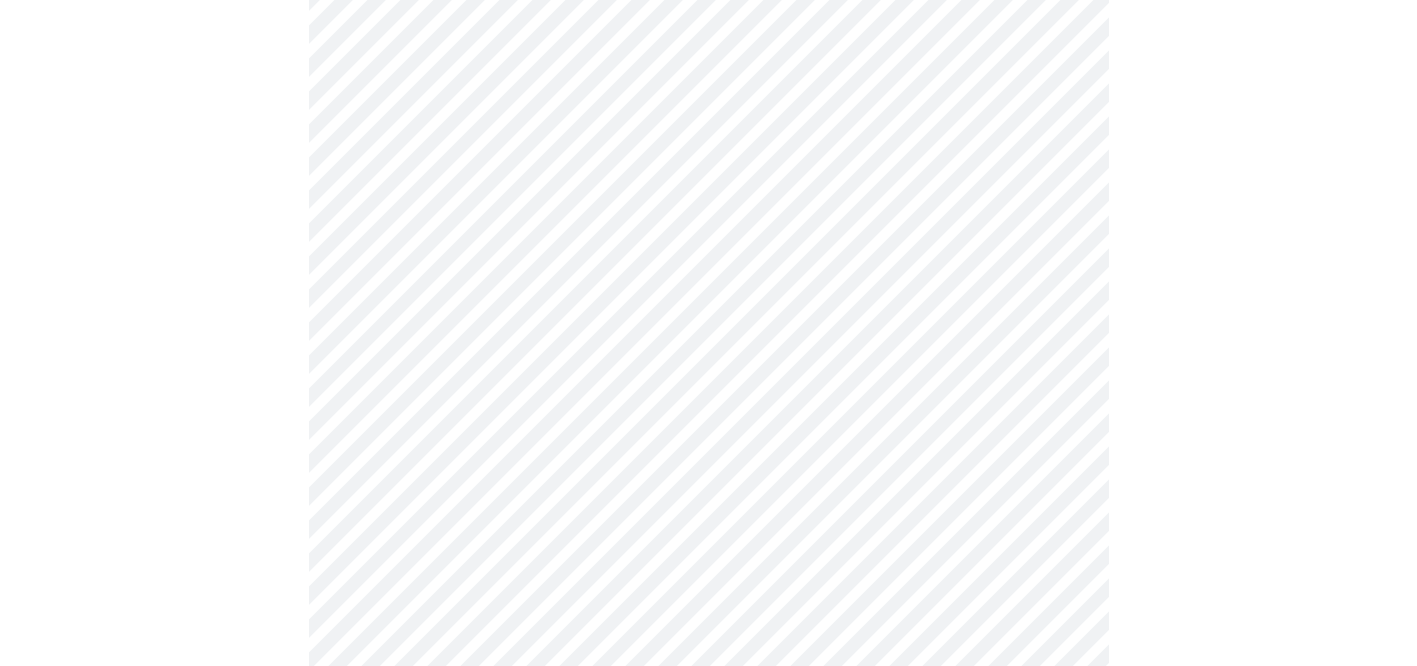 scroll, scrollTop: 1356, scrollLeft: 0, axis: vertical 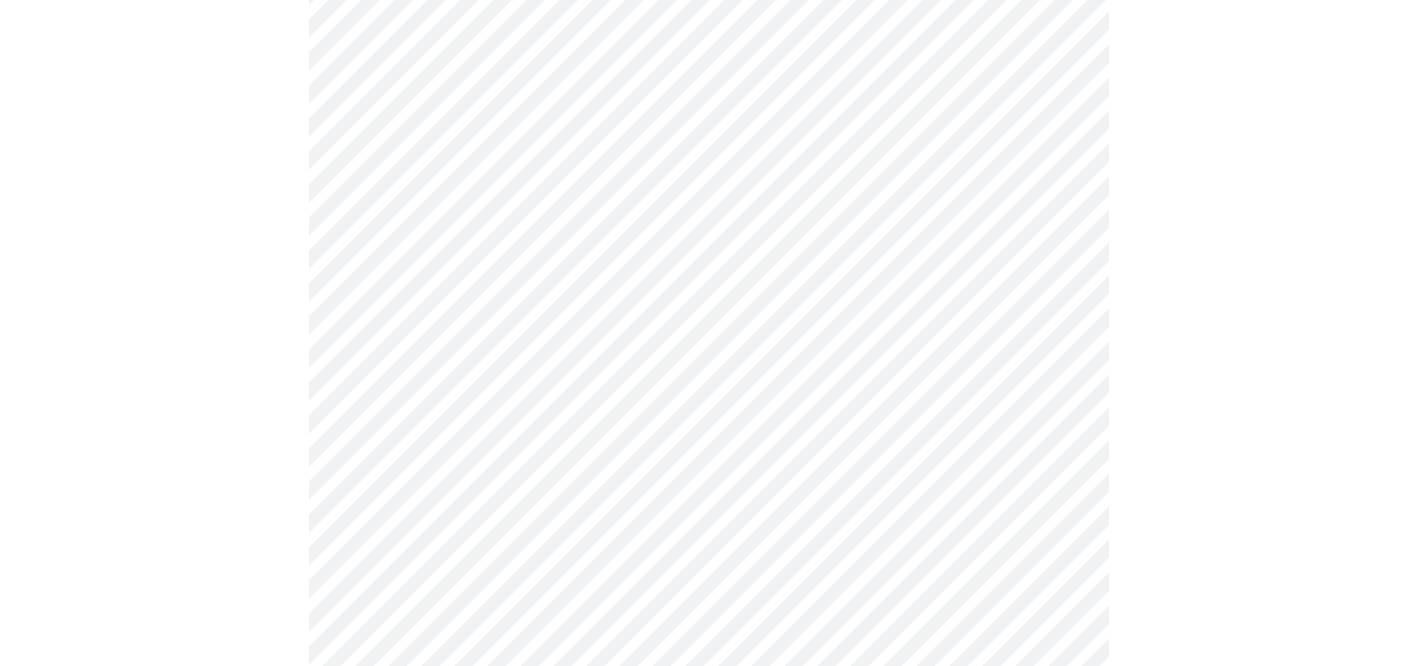 click on "Hi [FIRST]   Intake Questions for Mon, Aug 4th 2025 @ 10:40am-11:00am" at bounding box center (708, -132) 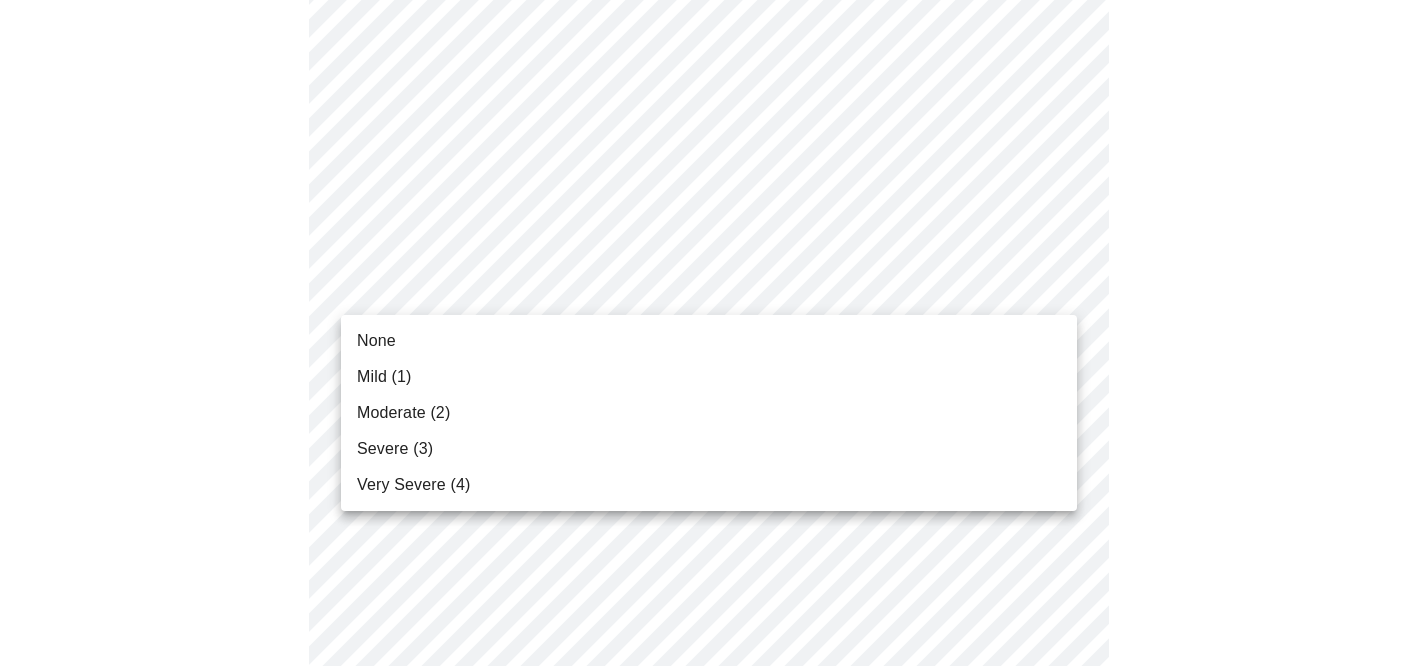 click on "Mild (1)" at bounding box center [709, 377] 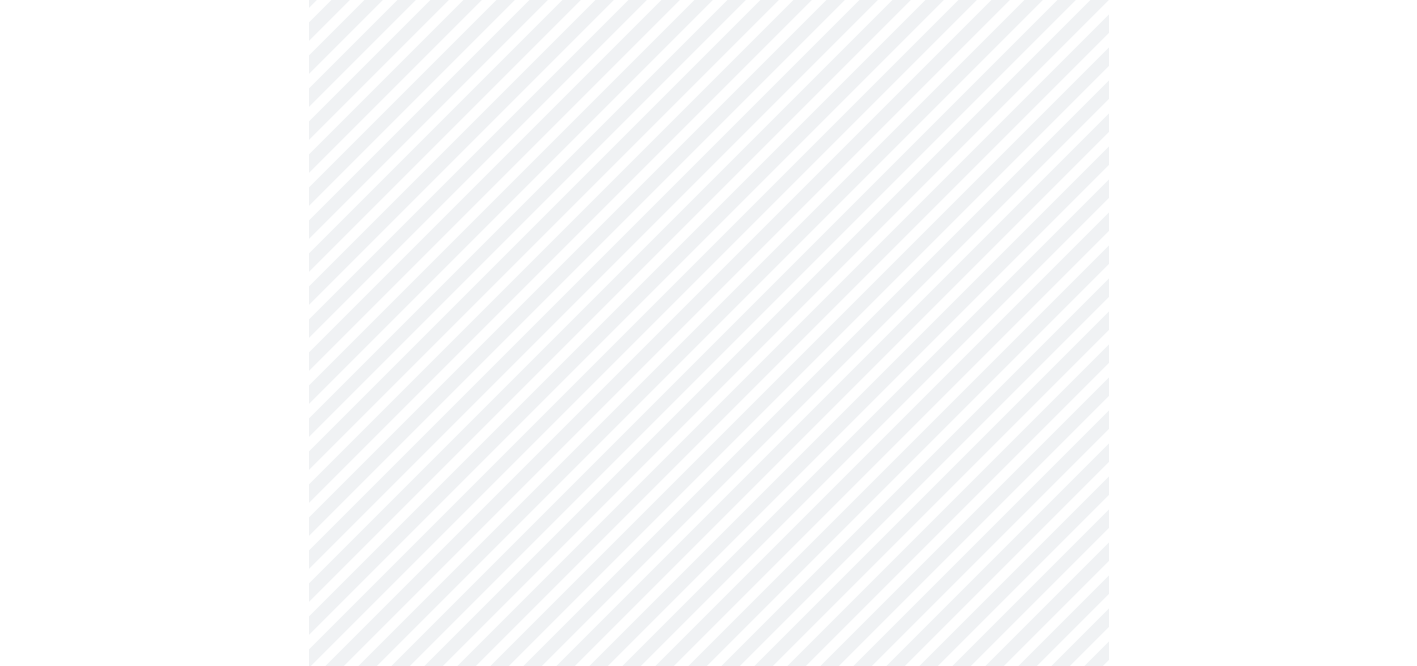 scroll, scrollTop: 1522, scrollLeft: 0, axis: vertical 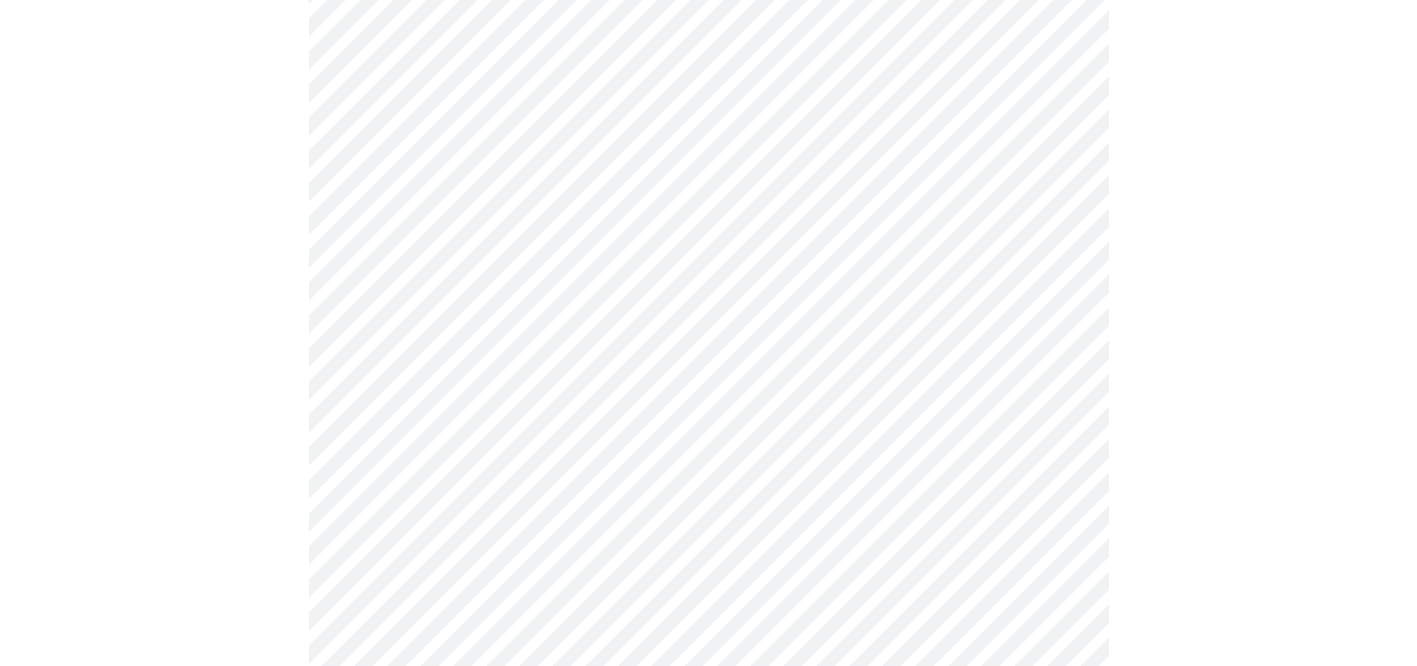 click on "Hi [FIRST]   Intake Questions for Mon, Aug 4th 2025 @ 10:40am-11:00am" at bounding box center [708, -311] 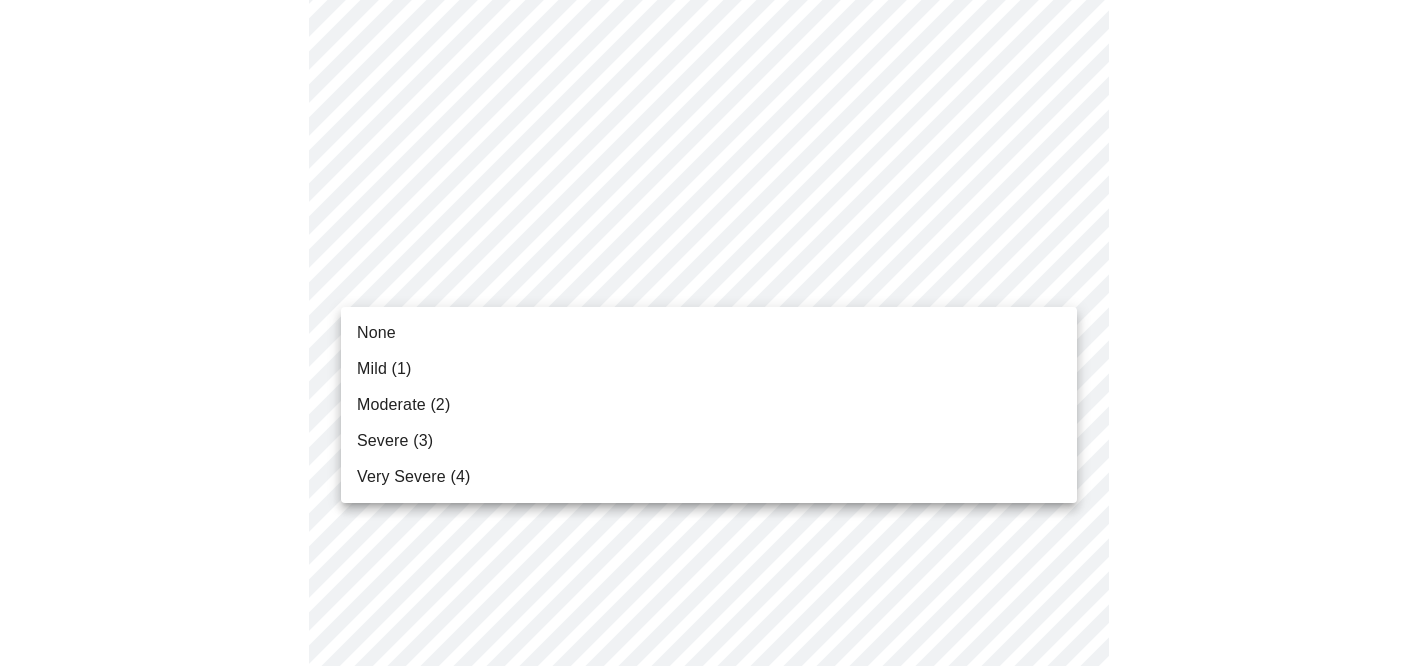 click on "Mild (1)" at bounding box center [709, 369] 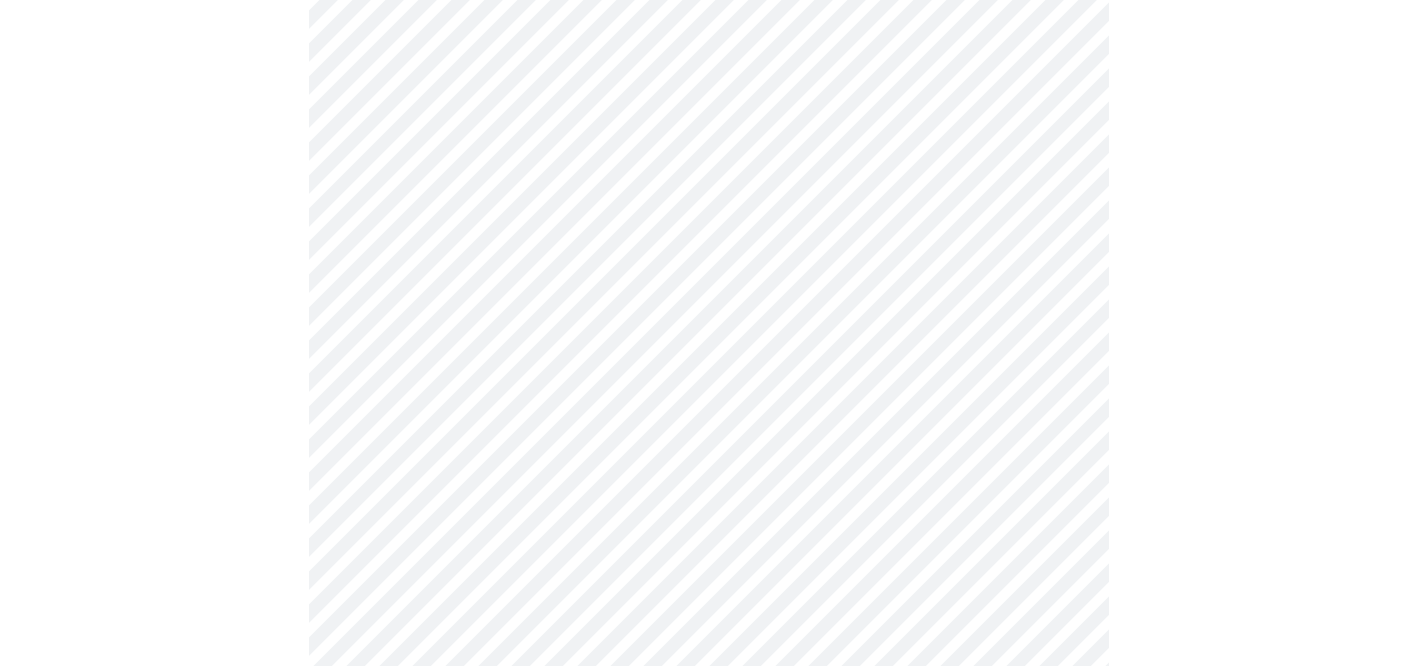 scroll, scrollTop: 1662, scrollLeft: 0, axis: vertical 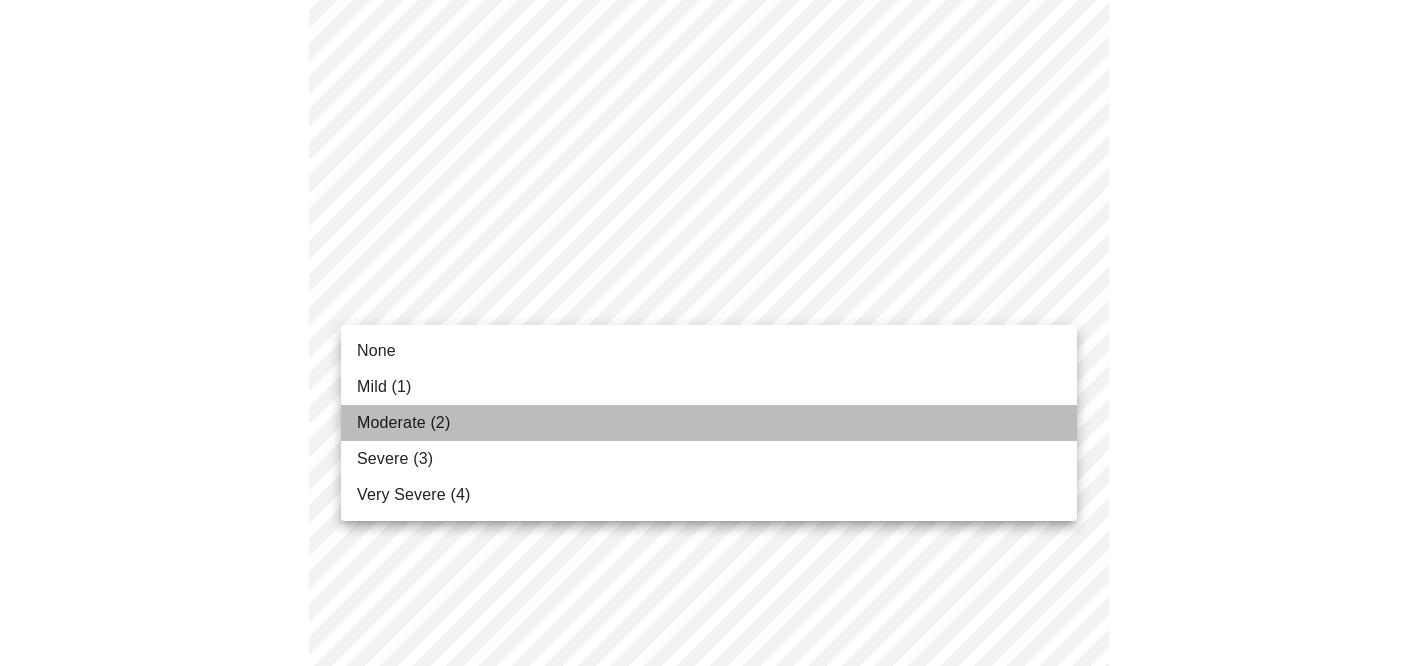 click on "Moderate (2)" at bounding box center (709, 423) 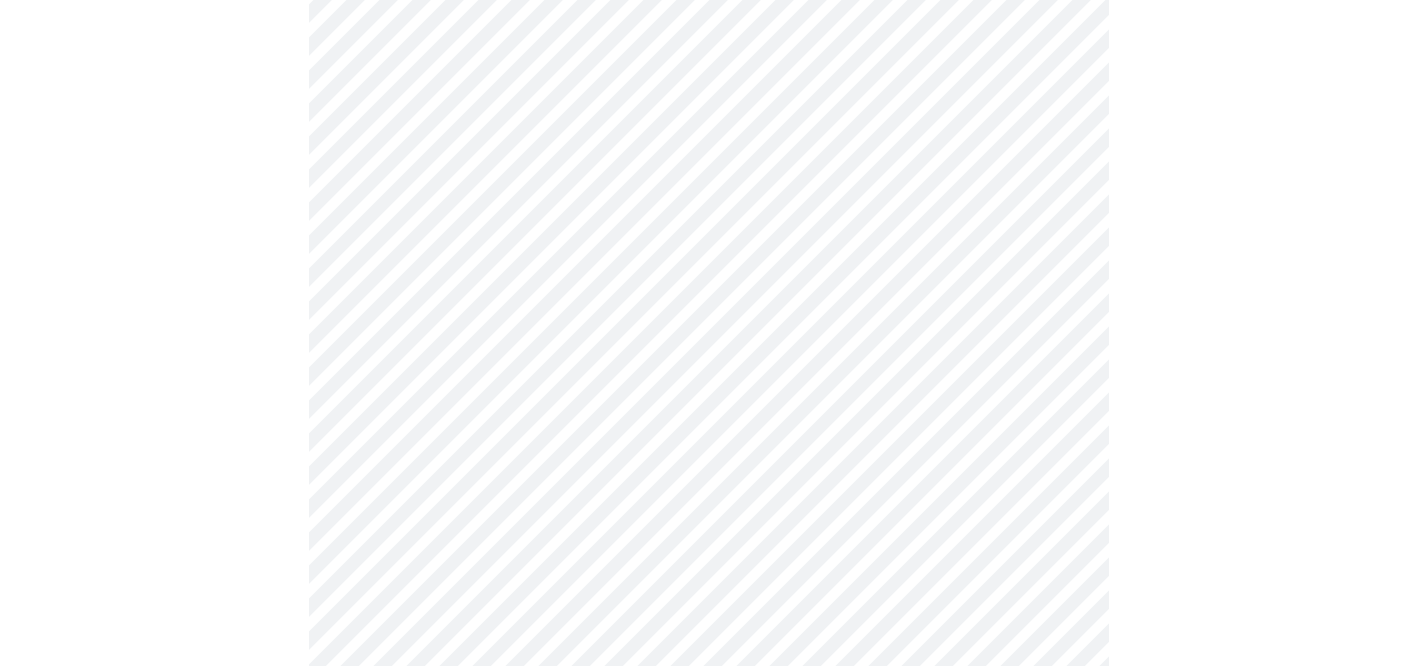 scroll, scrollTop: 888, scrollLeft: 0, axis: vertical 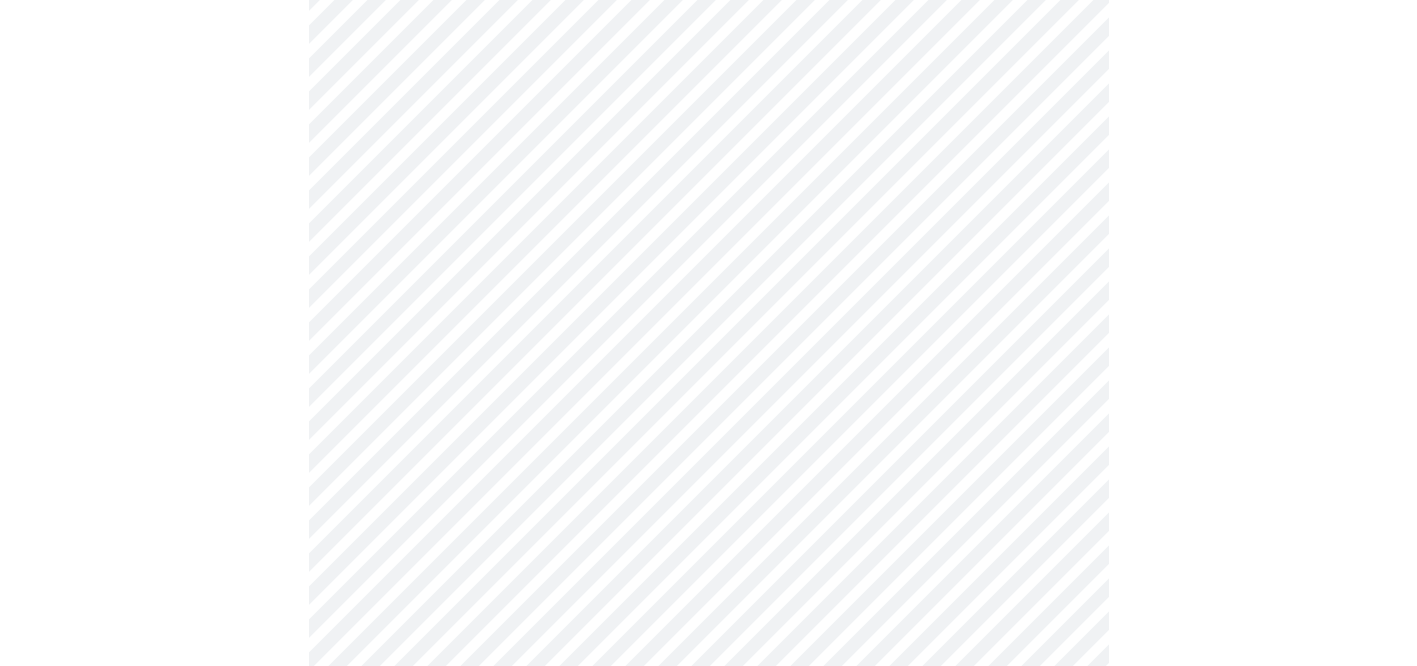 click on "Hi [FIRST]   Intake Questions for Mon, Aug 4th 2025 @ 10:40am-11:00am" at bounding box center (708, 64) 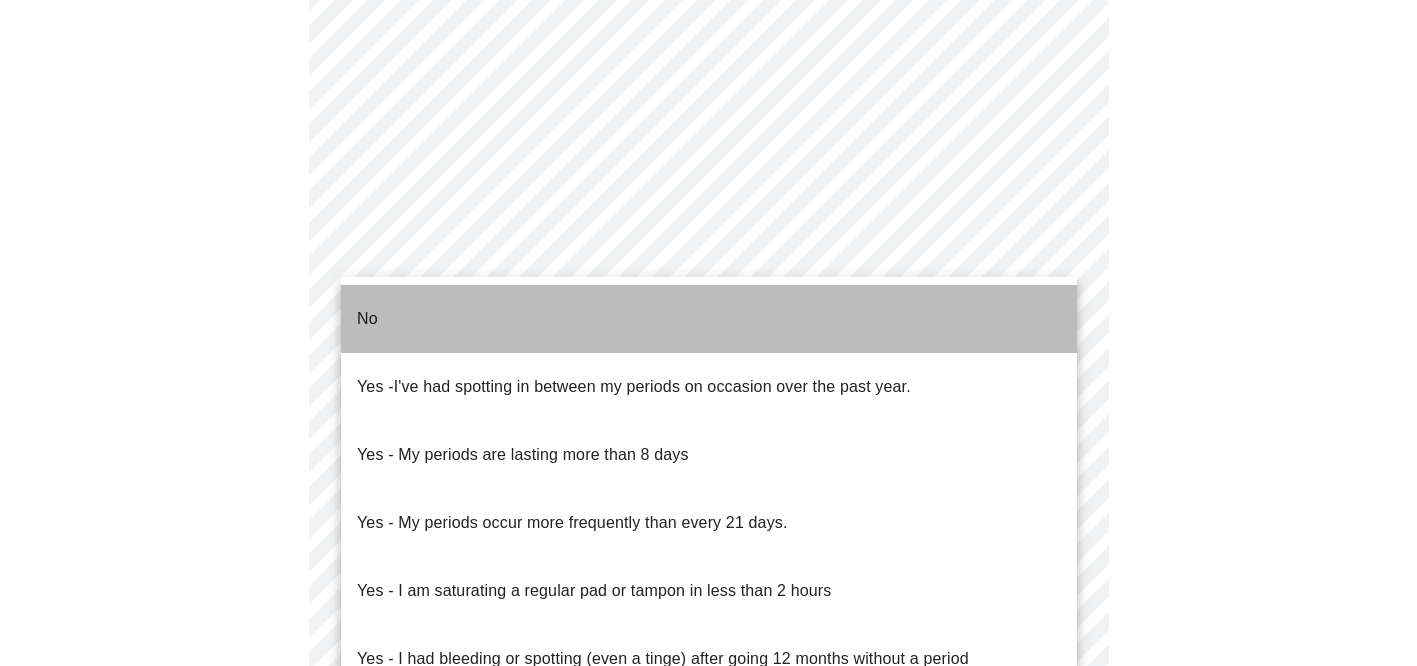 click on "No" at bounding box center [709, 319] 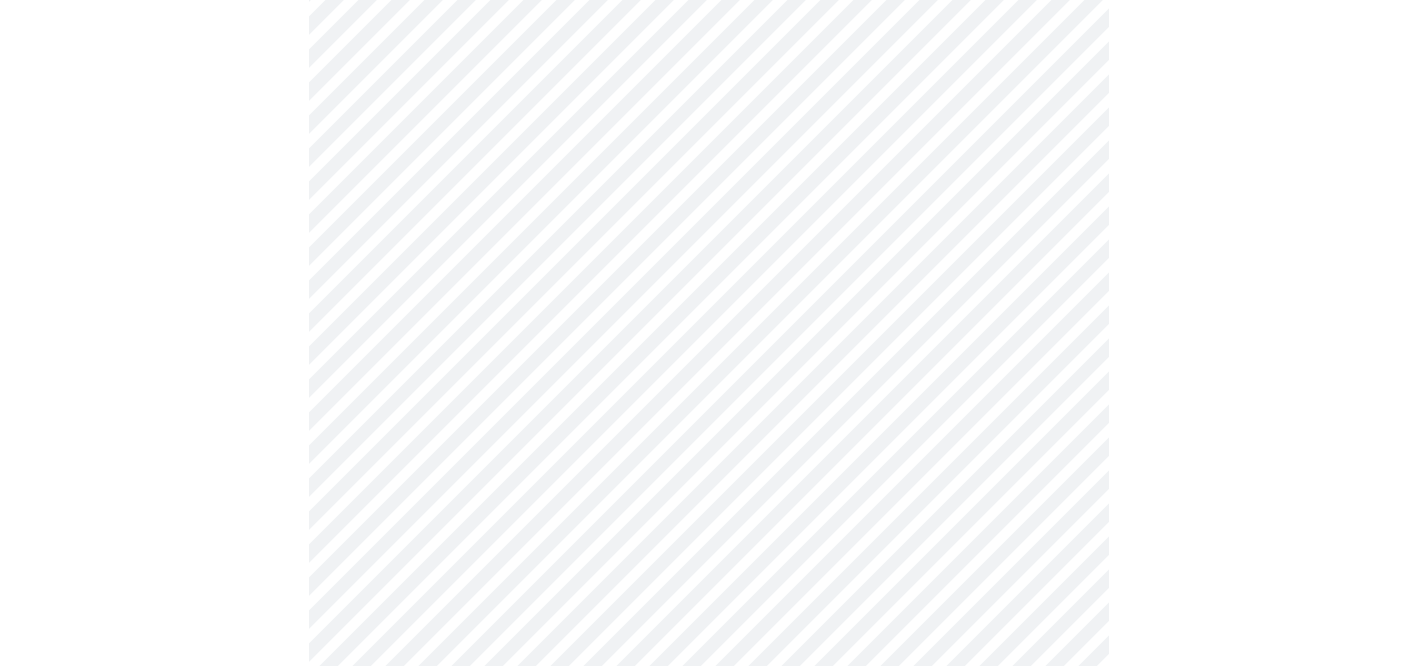scroll, scrollTop: 1039, scrollLeft: 0, axis: vertical 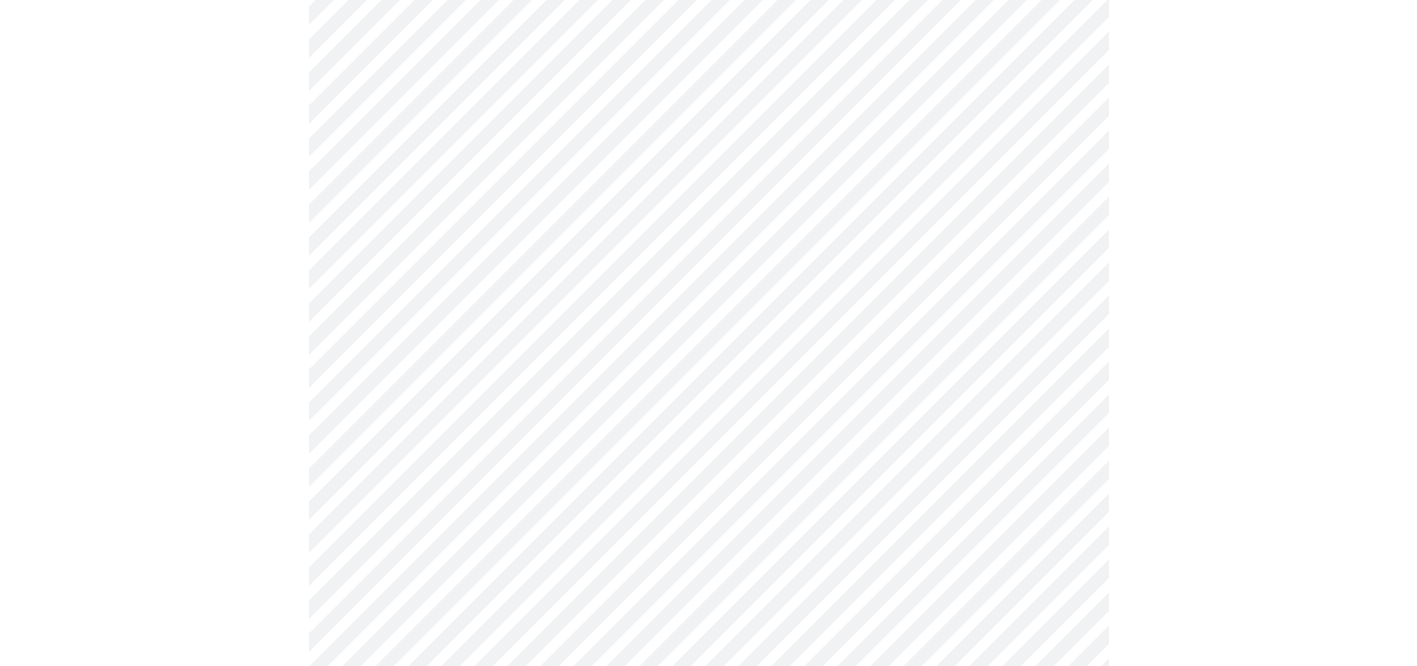 click on "Hi [FIRST]   Intake Questions for Mon, Aug 4th 2025 @ 10:40am-11:00am" at bounding box center (708, -93) 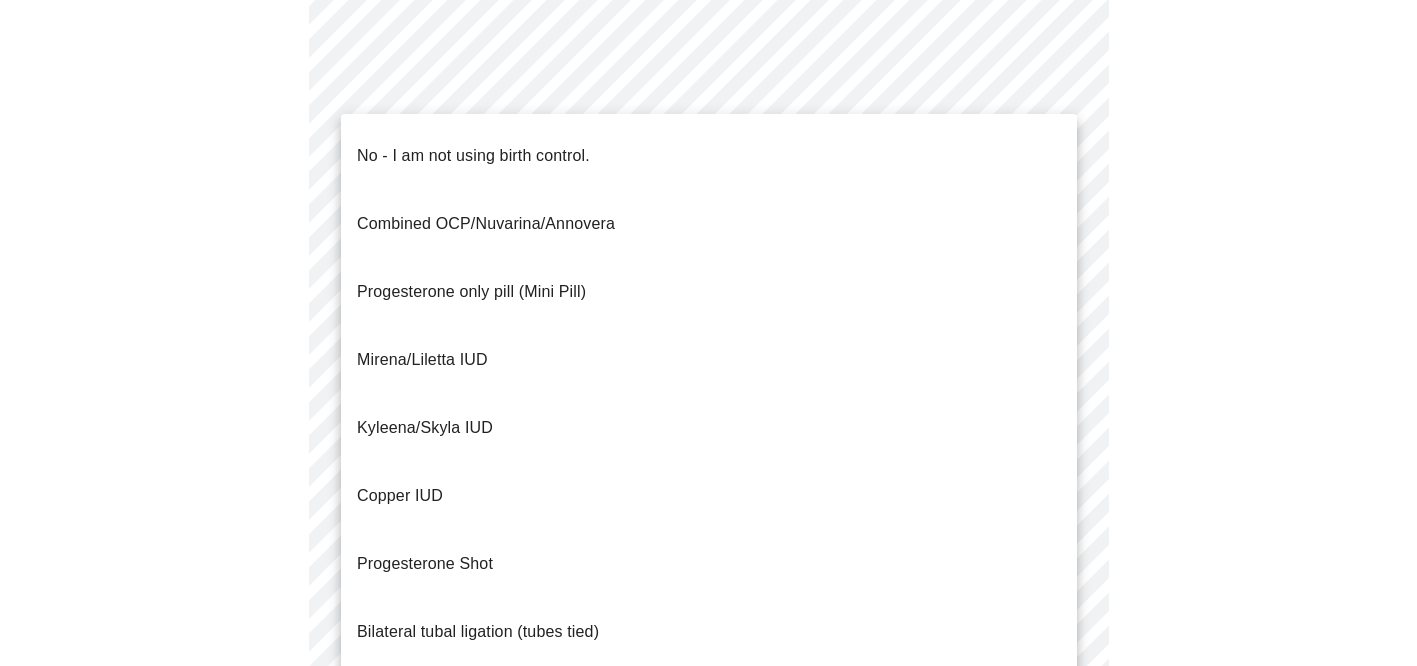 click on "No - I am not using birth control." at bounding box center (709, 156) 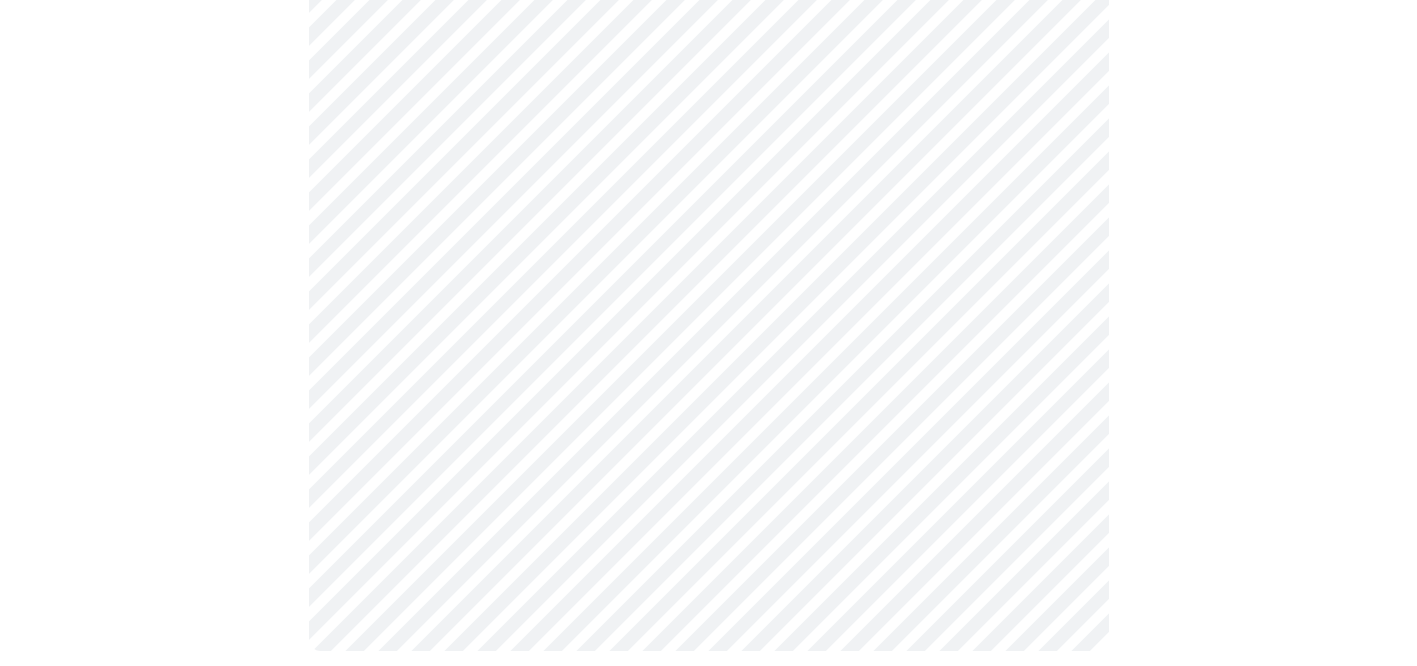 scroll, scrollTop: 1188, scrollLeft: 0, axis: vertical 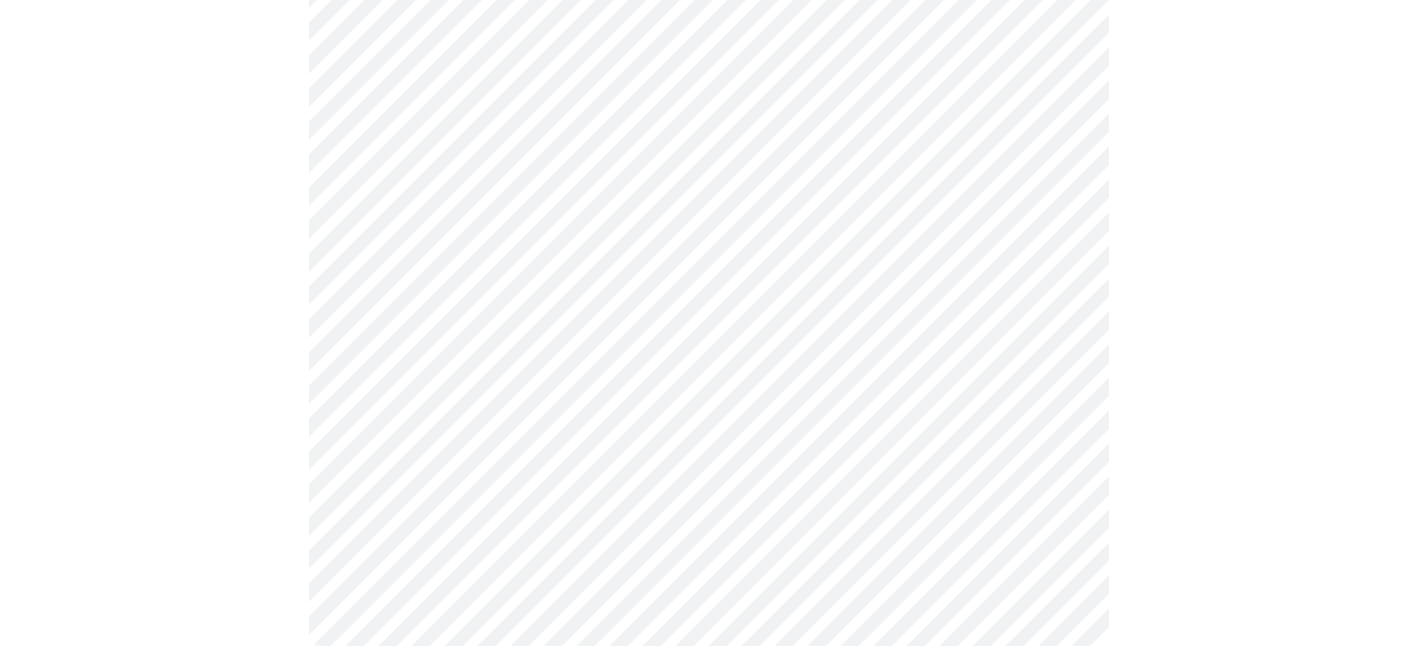click on "Hi [FIRST]   Intake Questions for Mon, Aug 4th 2025 @ 10:40am-11:00am" at bounding box center (708, -247) 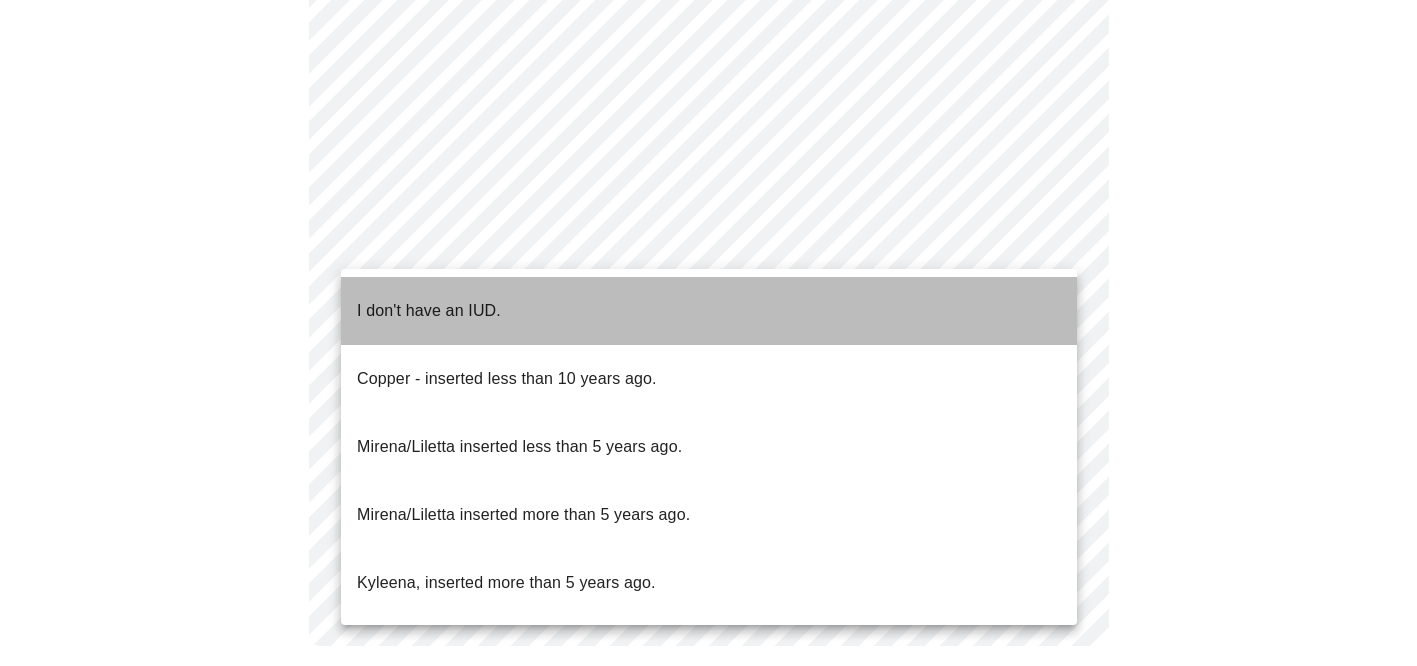 click on "I don't have an IUD." at bounding box center (709, 311) 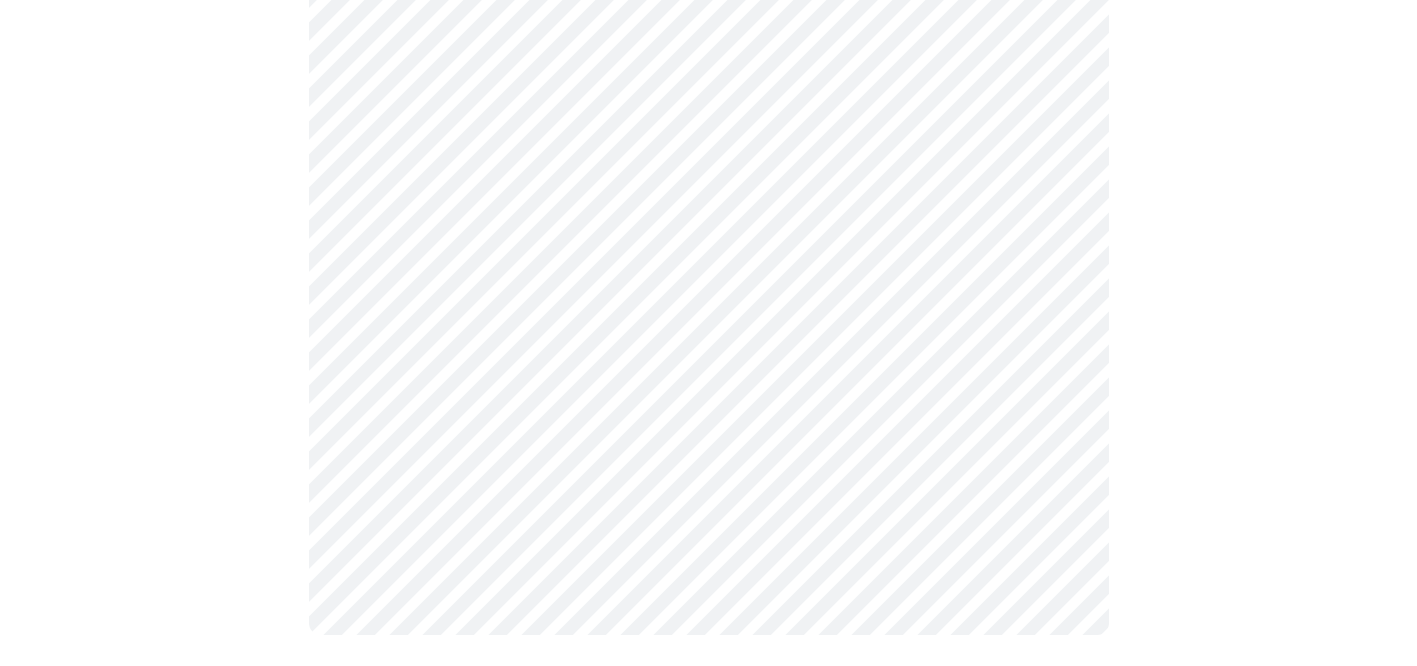 click on "Hi [FIRST]   Intake Questions for Mon, Aug 4th 2025 @ 10:40am-11:00am" at bounding box center [708, -253] 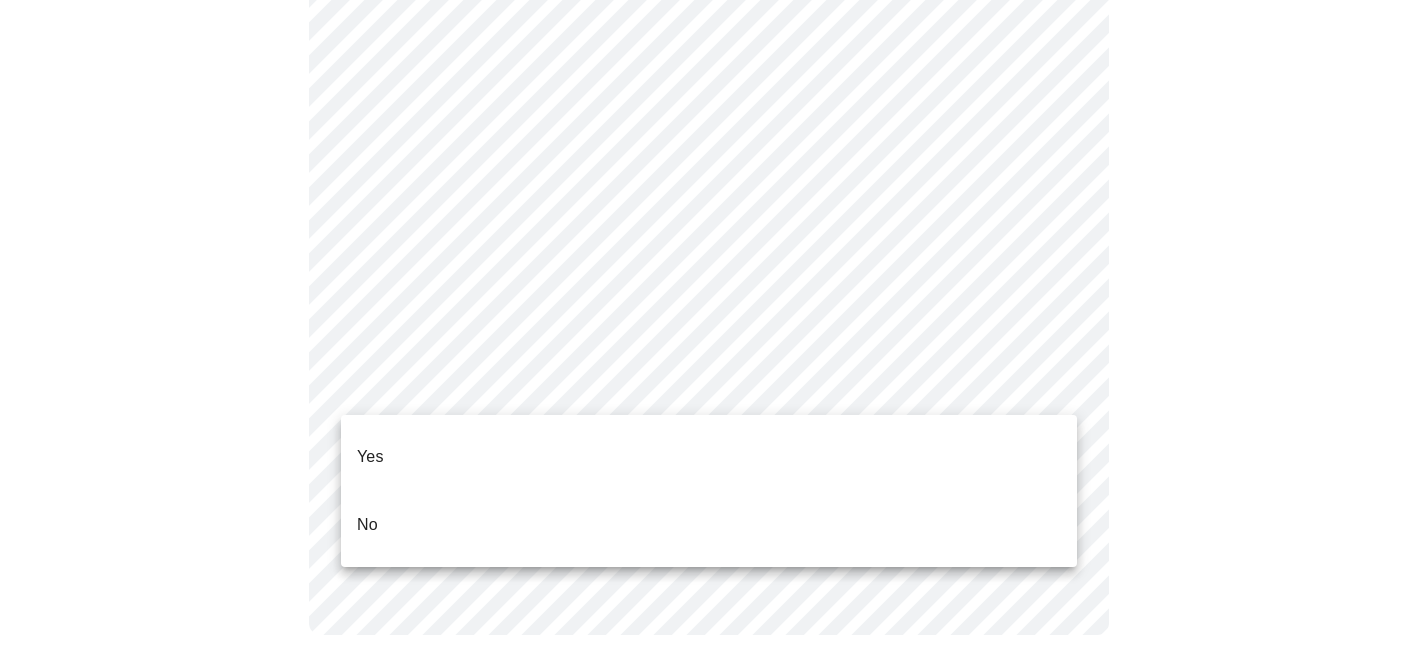 click on "Yes" at bounding box center [709, 457] 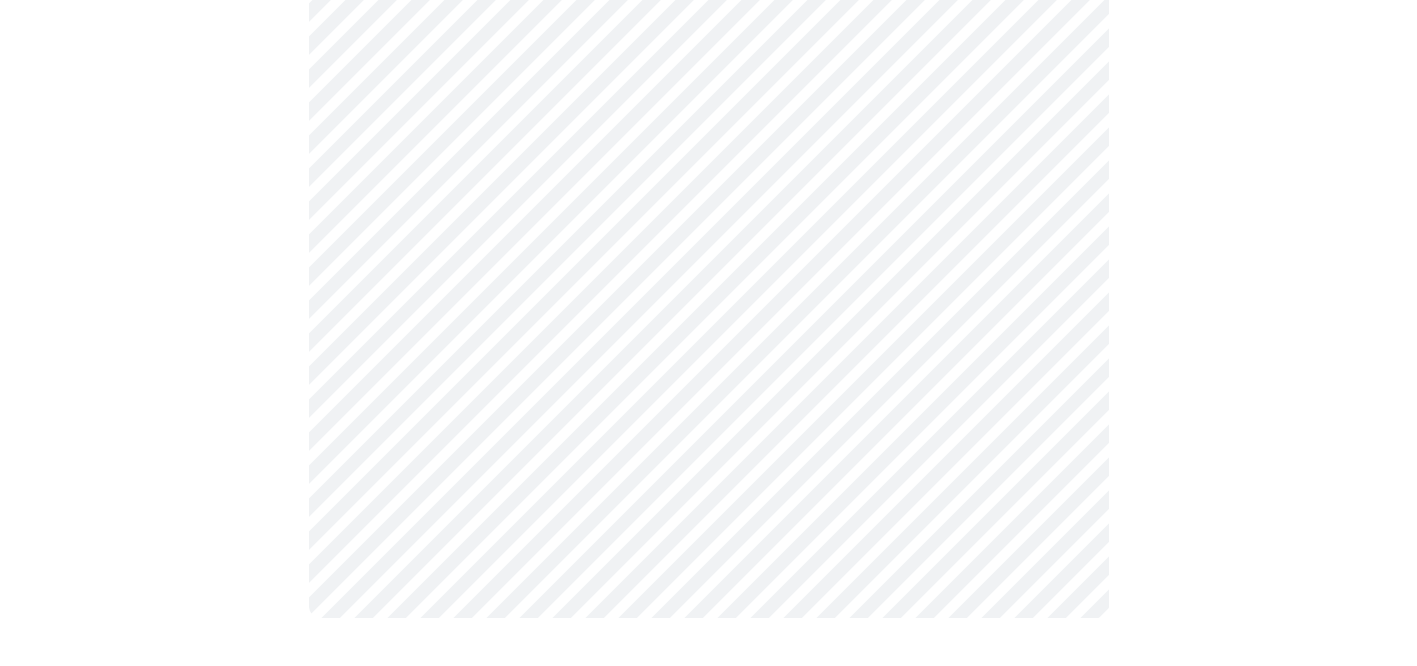 scroll, scrollTop: 0, scrollLeft: 0, axis: both 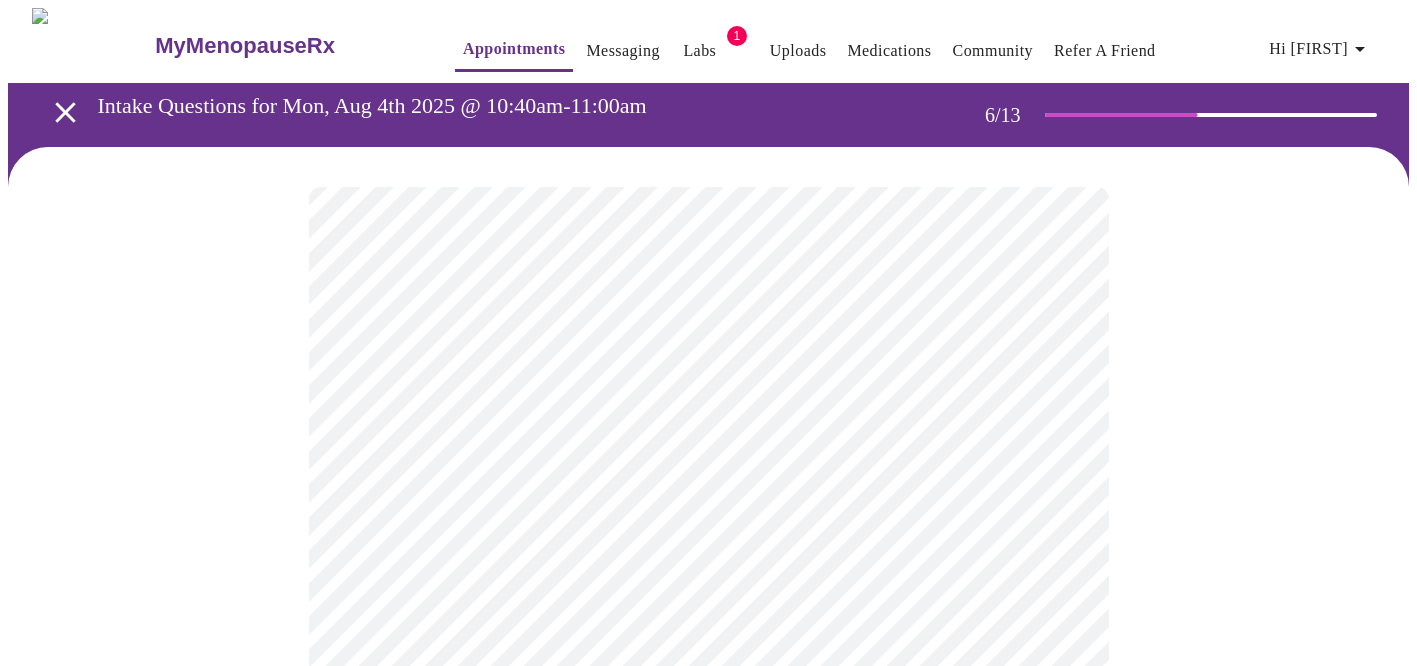 click at bounding box center (708, 605) 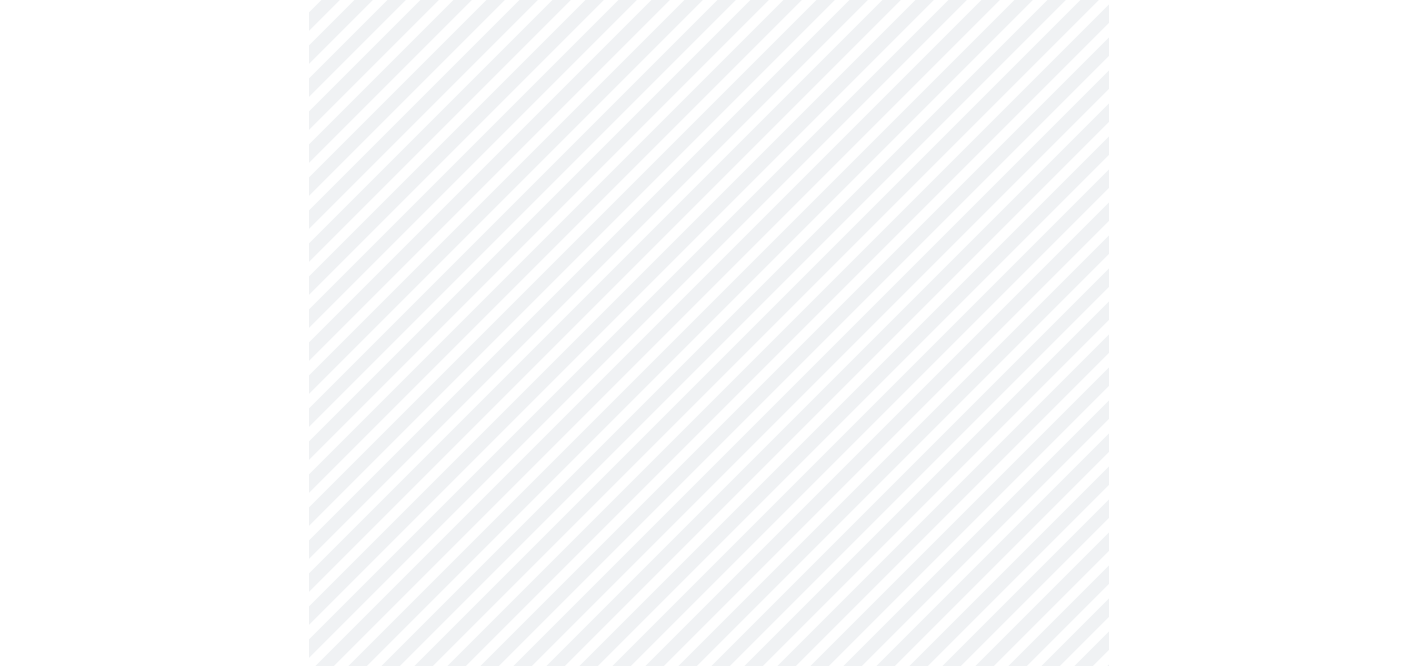 scroll, scrollTop: 5389, scrollLeft: 0, axis: vertical 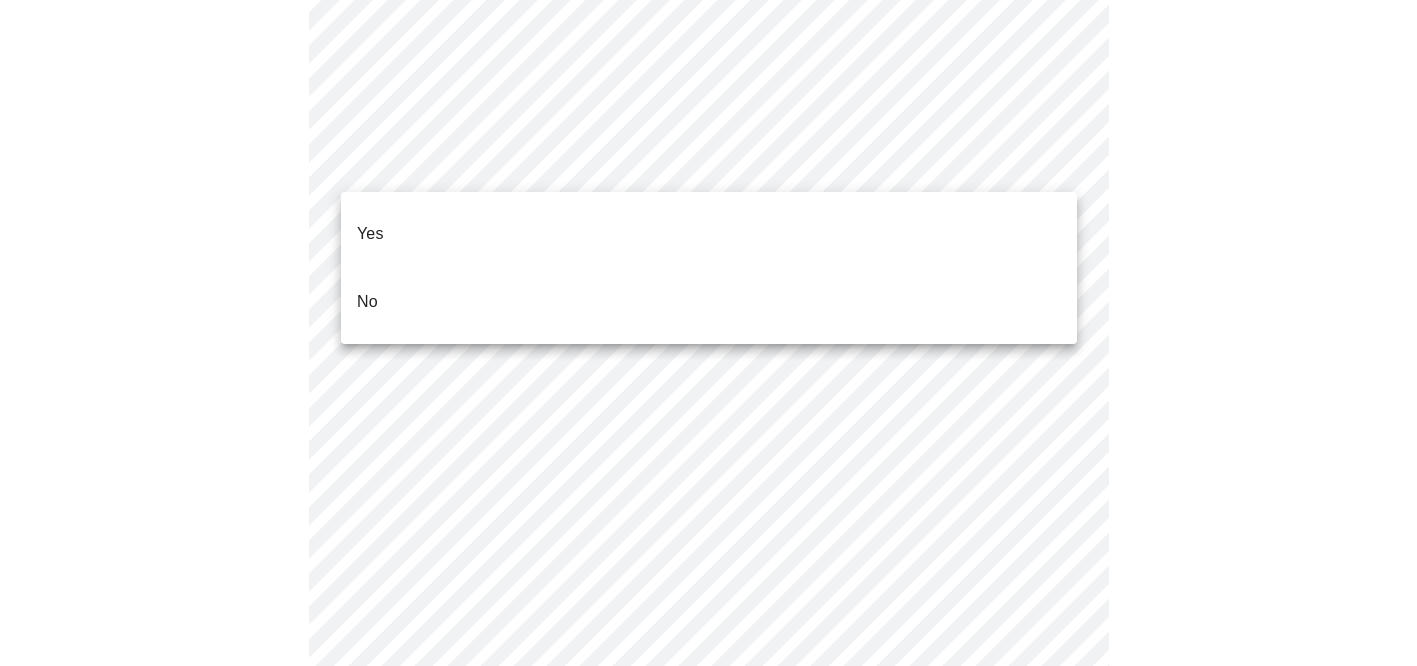 click on "No" at bounding box center [709, 302] 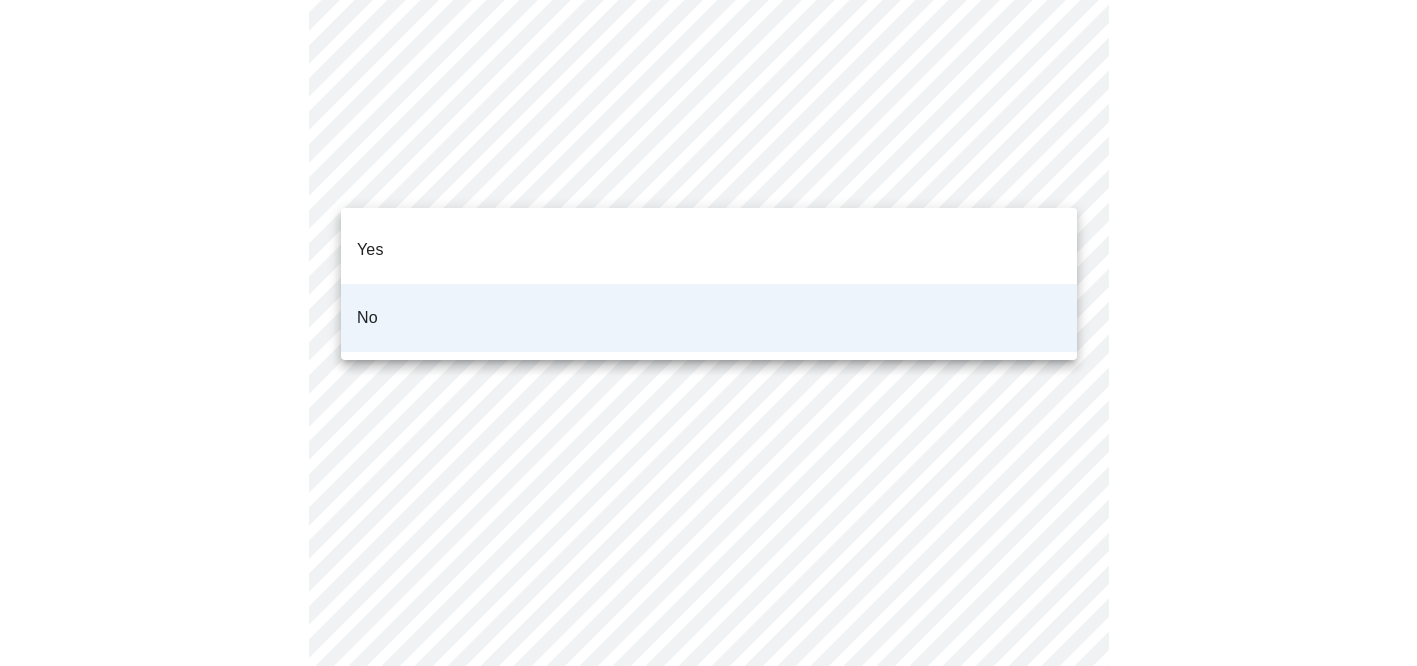 click on "Hi [FIRST]   Intake Questions for Mon, Aug 4th 2025 @ 10:40am-11:00am Yes
No" at bounding box center (708, -2203) 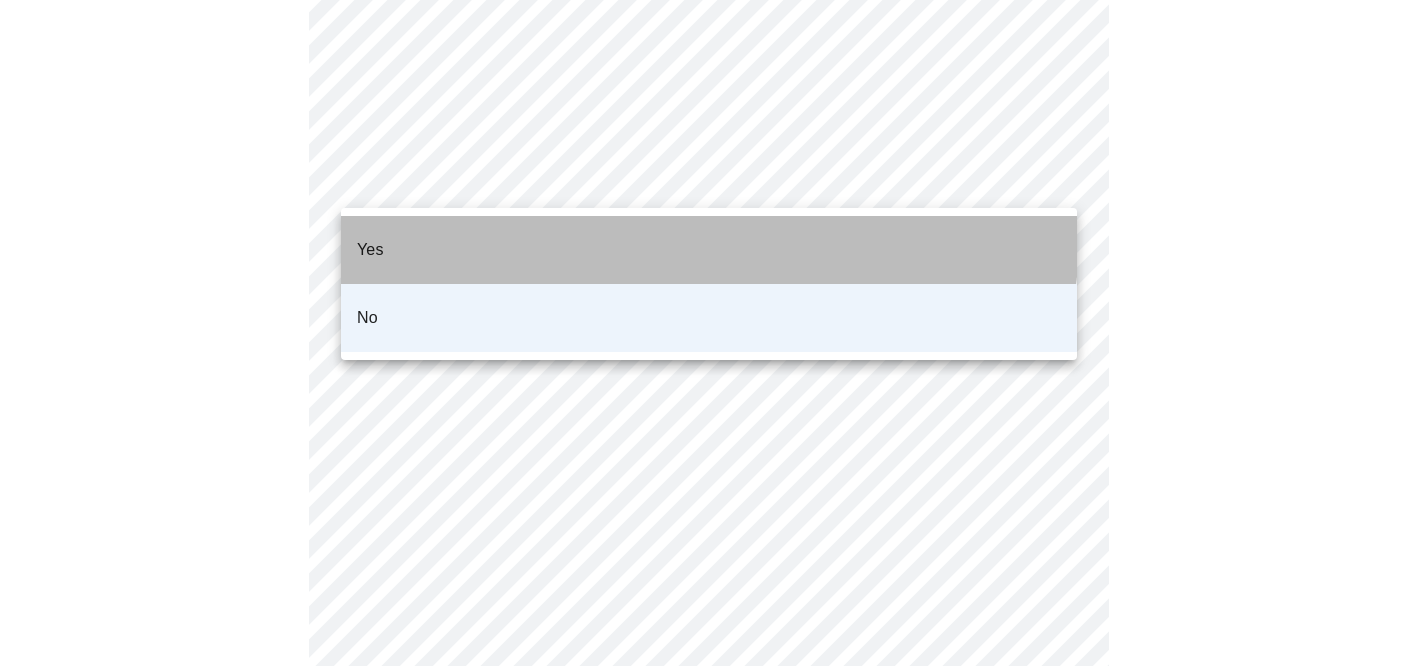 click on "Yes" at bounding box center [709, 250] 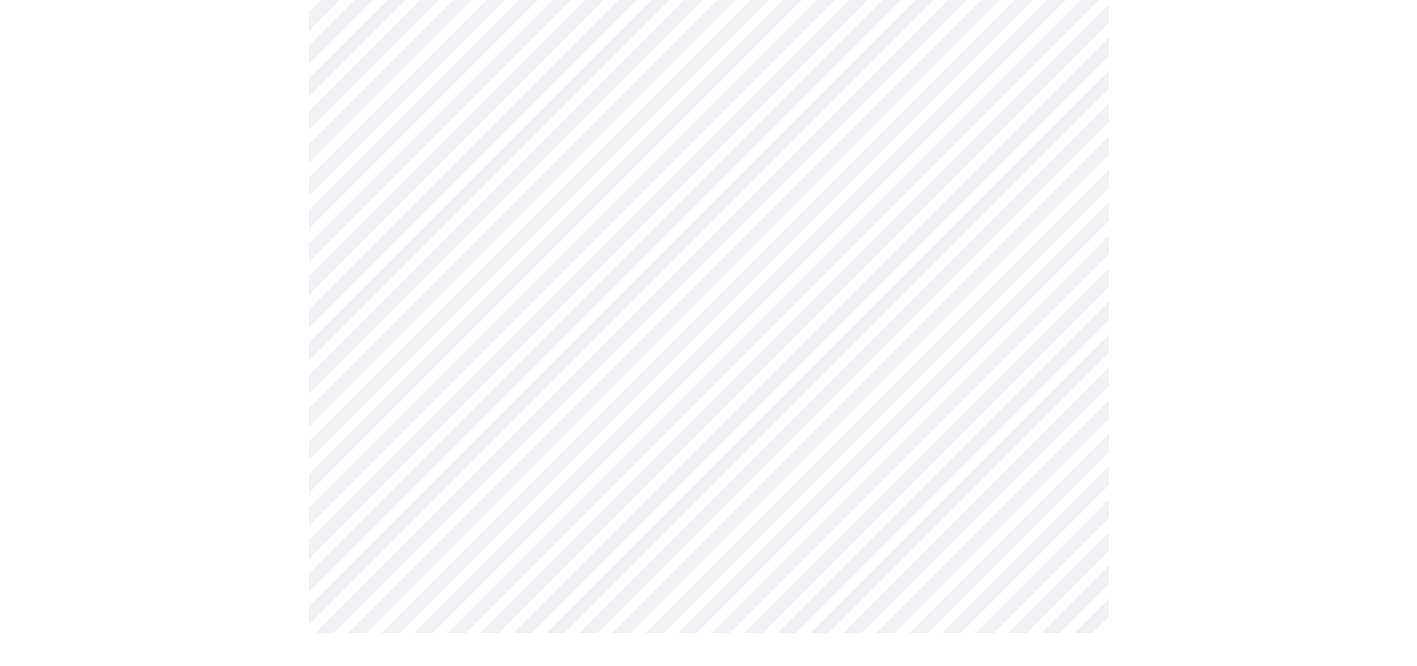 scroll, scrollTop: 1428, scrollLeft: 0, axis: vertical 